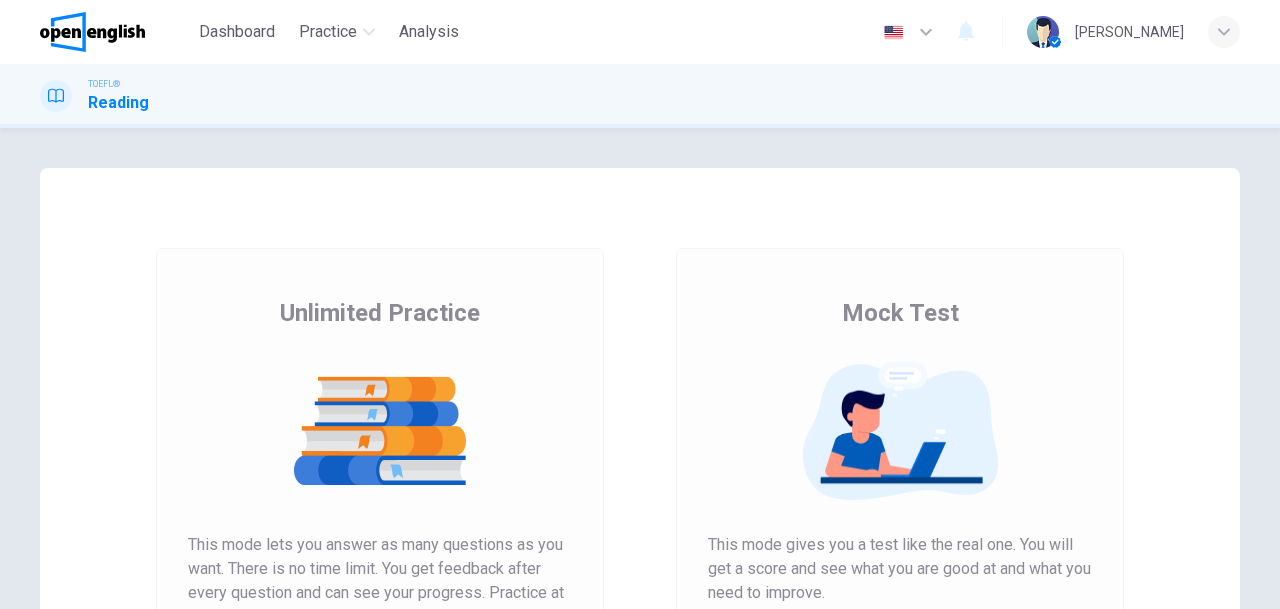 scroll, scrollTop: 0, scrollLeft: 0, axis: both 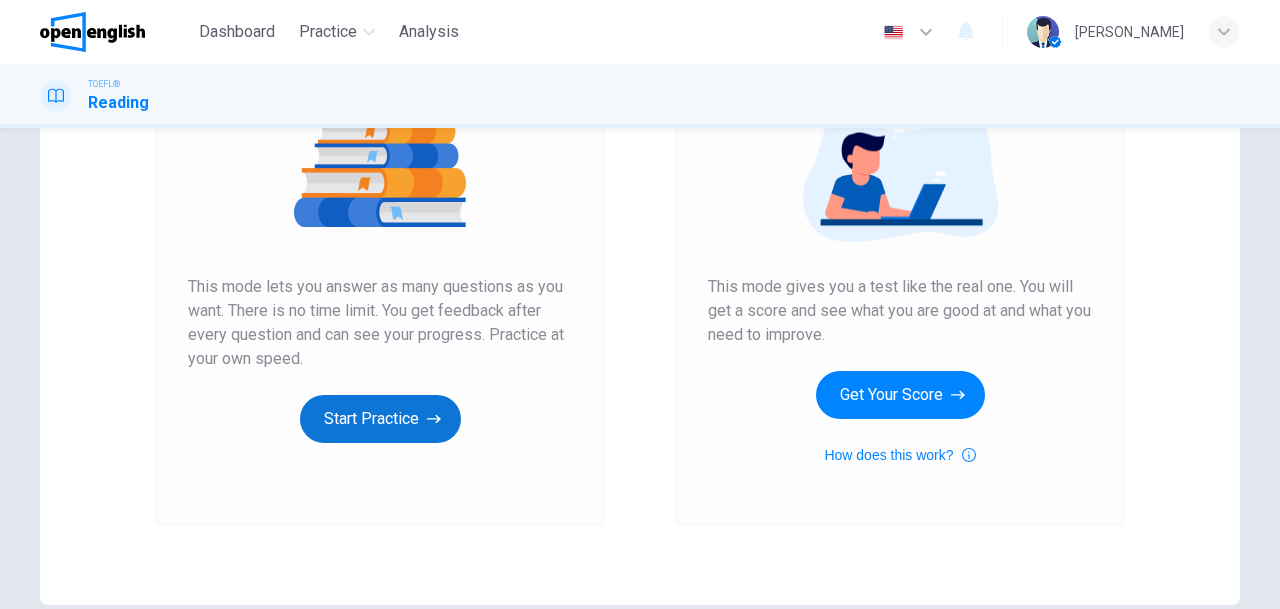 click on "Start Practice" at bounding box center [380, 419] 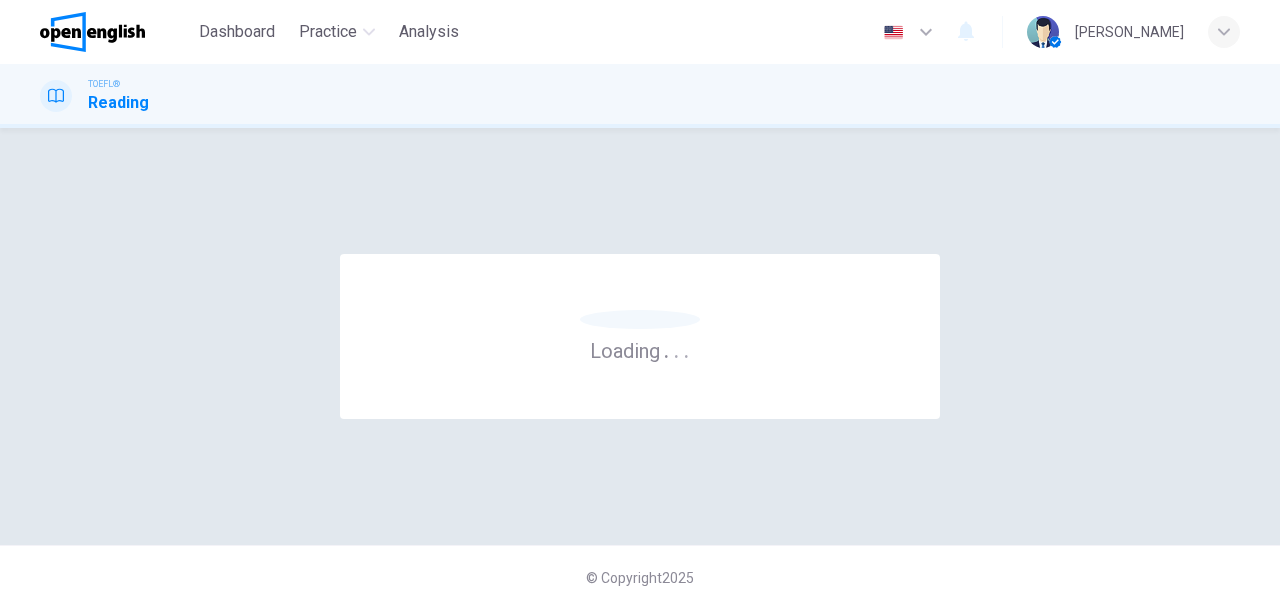 scroll, scrollTop: 0, scrollLeft: 0, axis: both 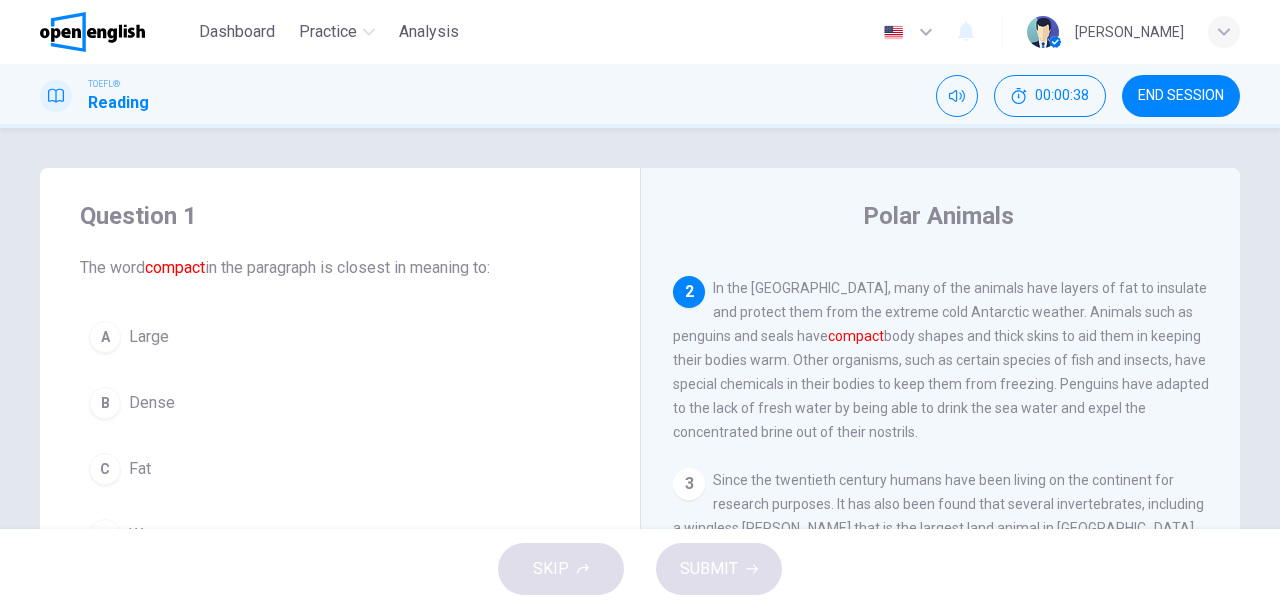 drag, startPoint x: 738, startPoint y: 343, endPoint x: 817, endPoint y: 345, distance: 79.025314 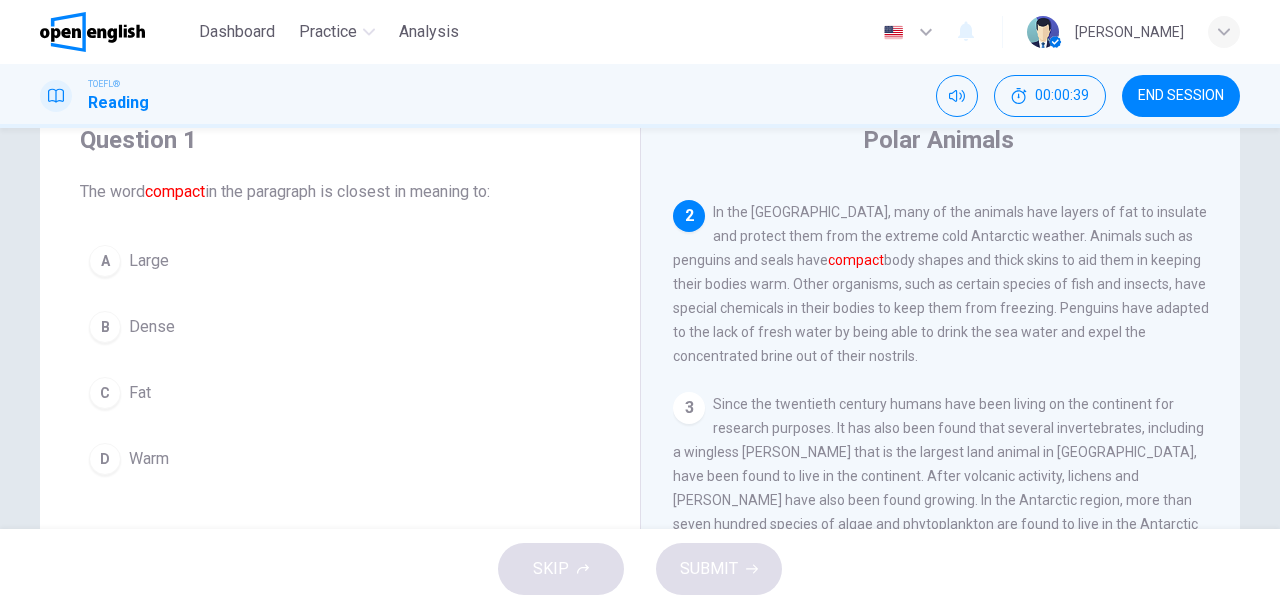 scroll, scrollTop: 100, scrollLeft: 0, axis: vertical 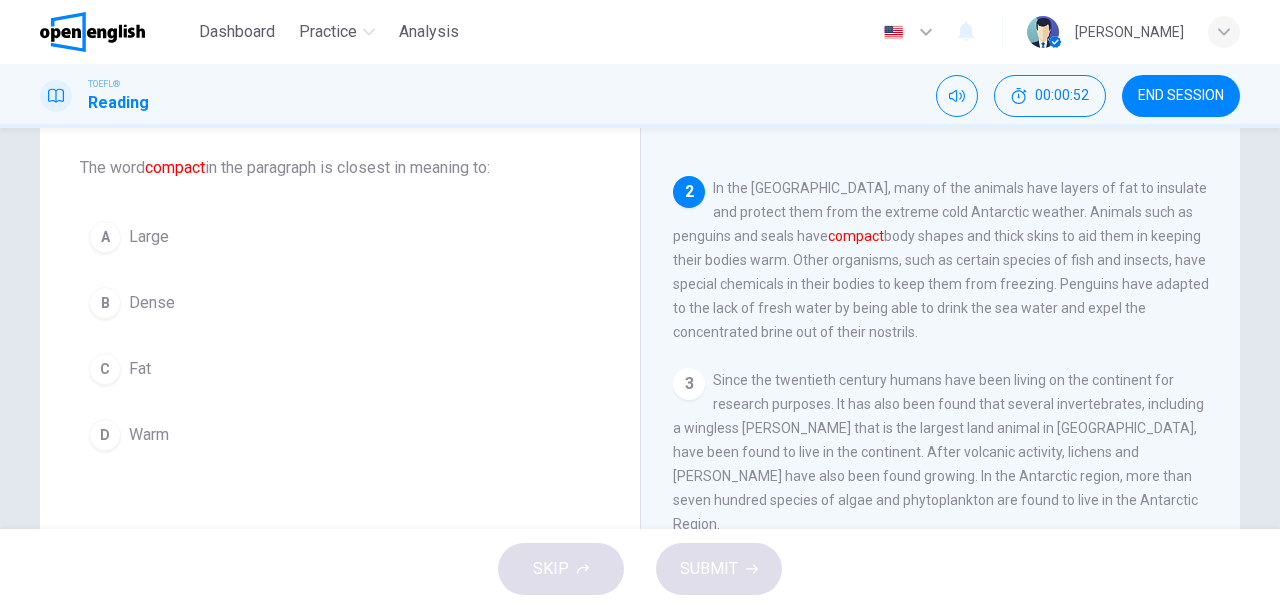 click on "B" at bounding box center [105, 303] 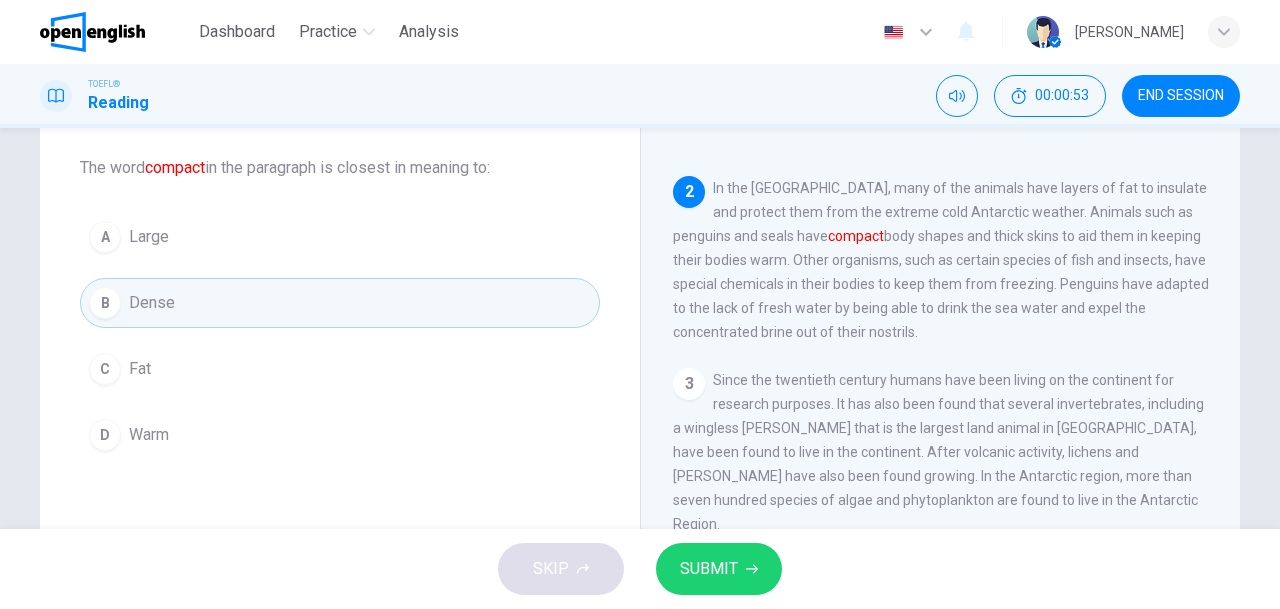 click on "SUBMIT" at bounding box center [709, 569] 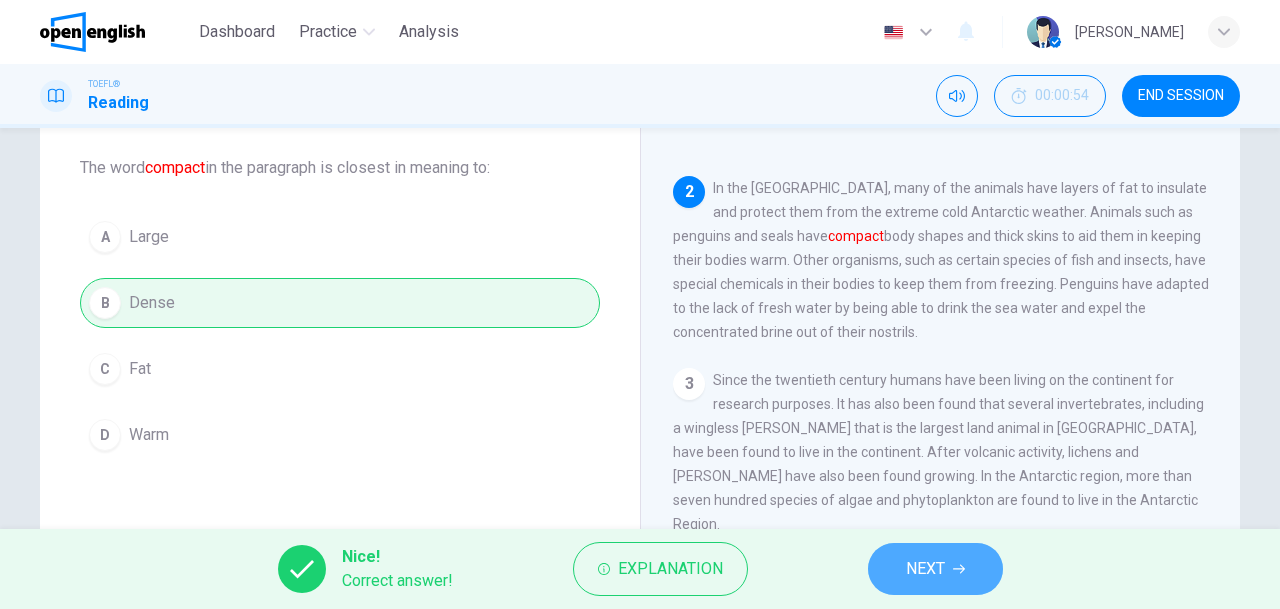 click on "NEXT" at bounding box center (935, 569) 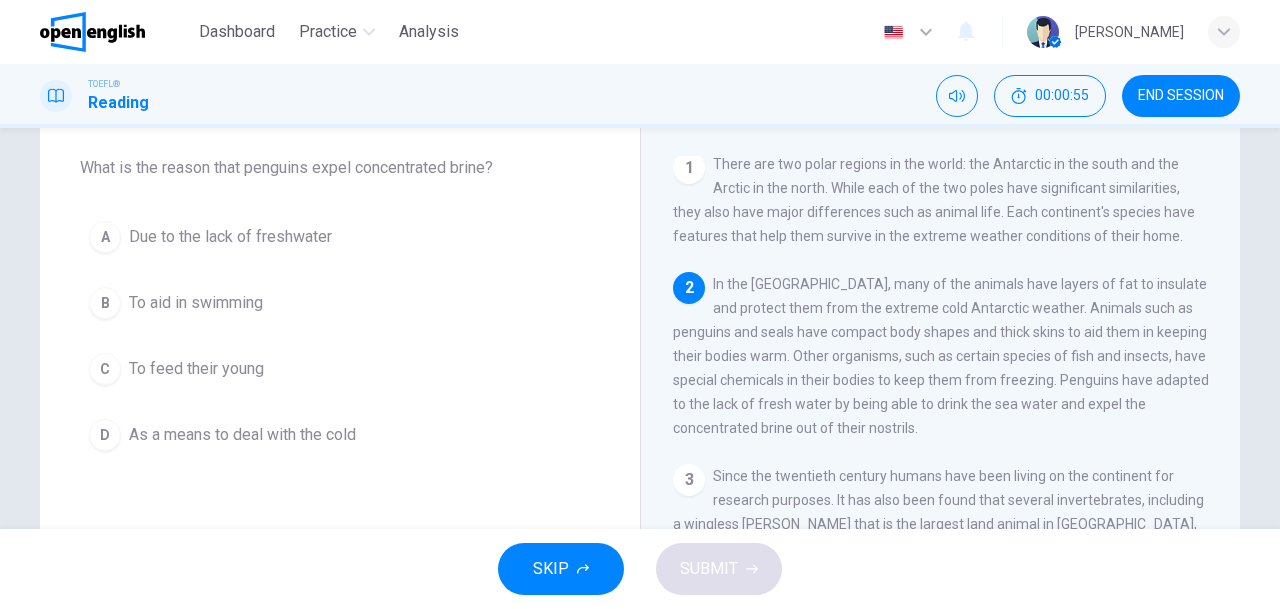 scroll, scrollTop: 0, scrollLeft: 0, axis: both 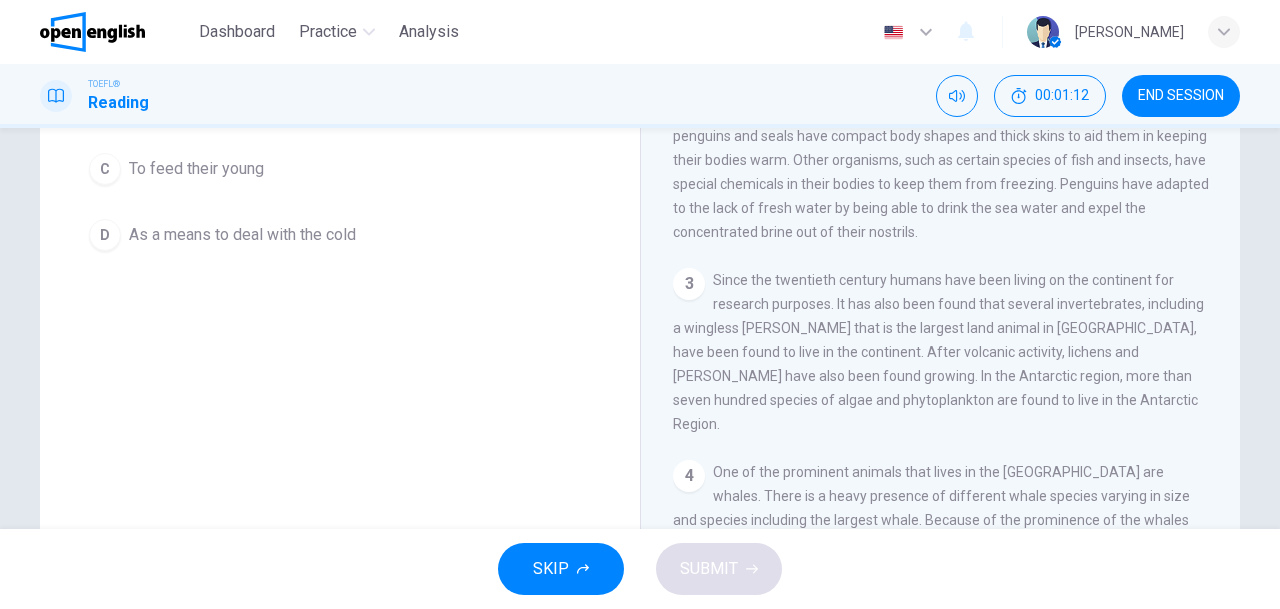 click on "3" at bounding box center (689, 284) 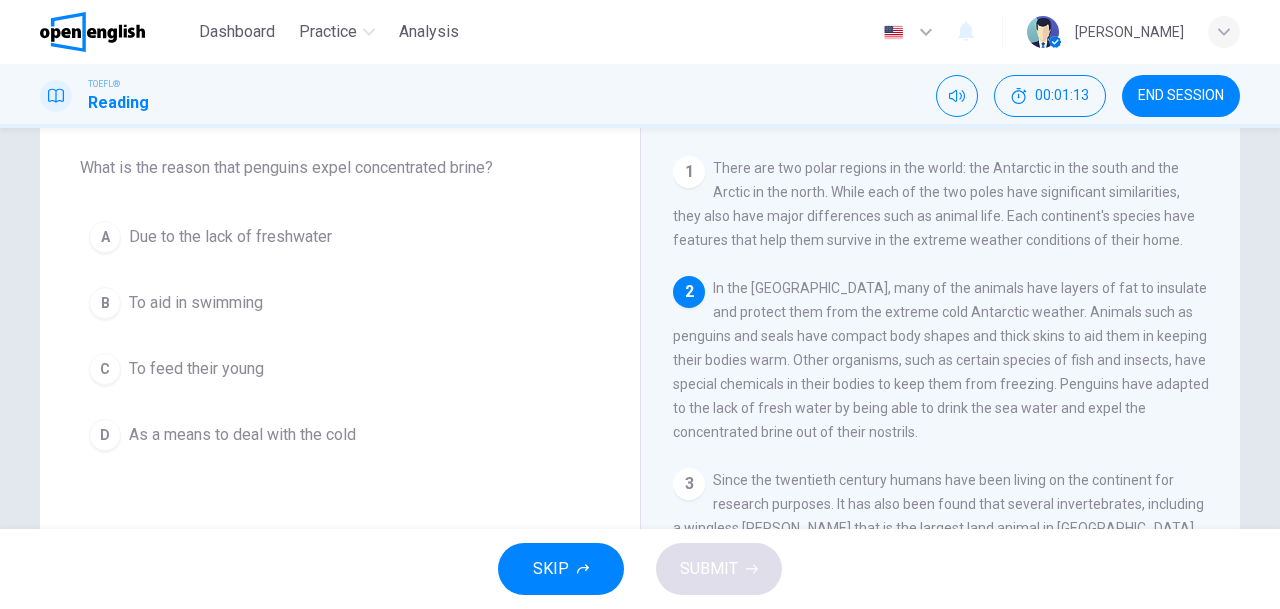 scroll, scrollTop: 0, scrollLeft: 0, axis: both 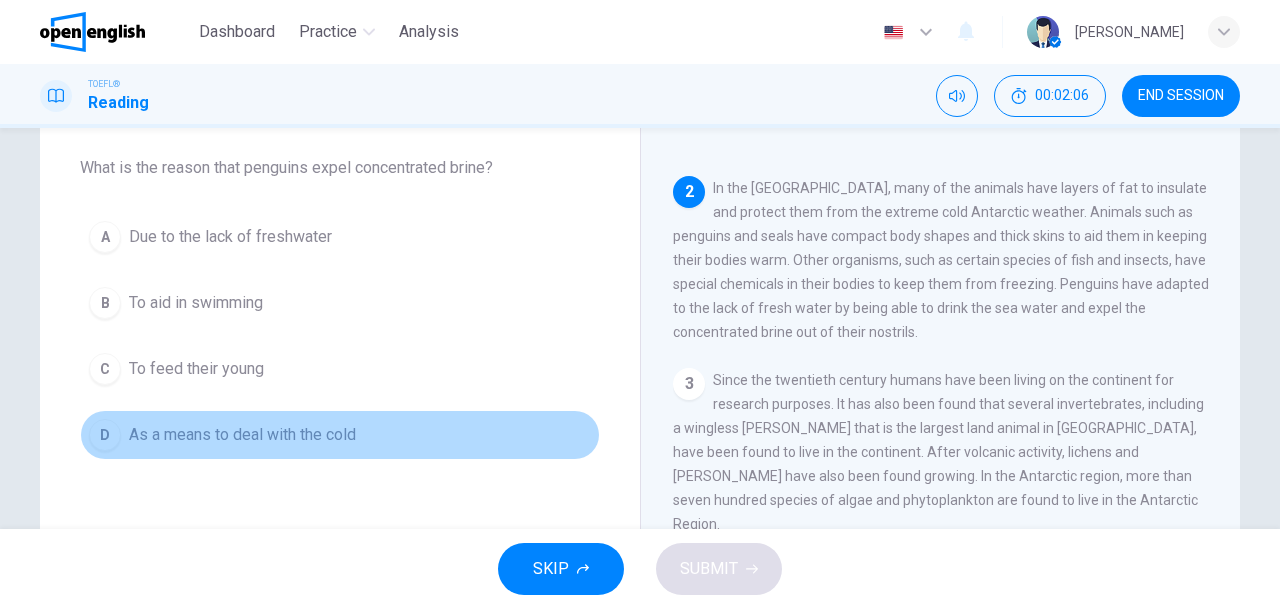 click on "As a means to deal with the cold" at bounding box center [242, 435] 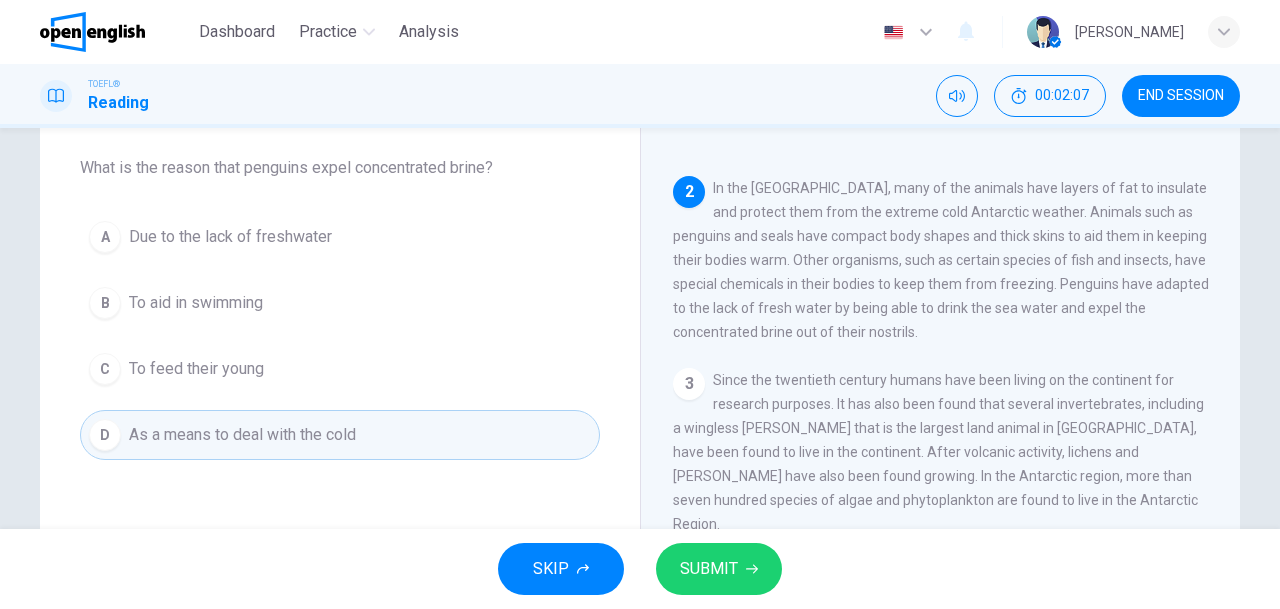 click on "SUBMIT" at bounding box center (709, 569) 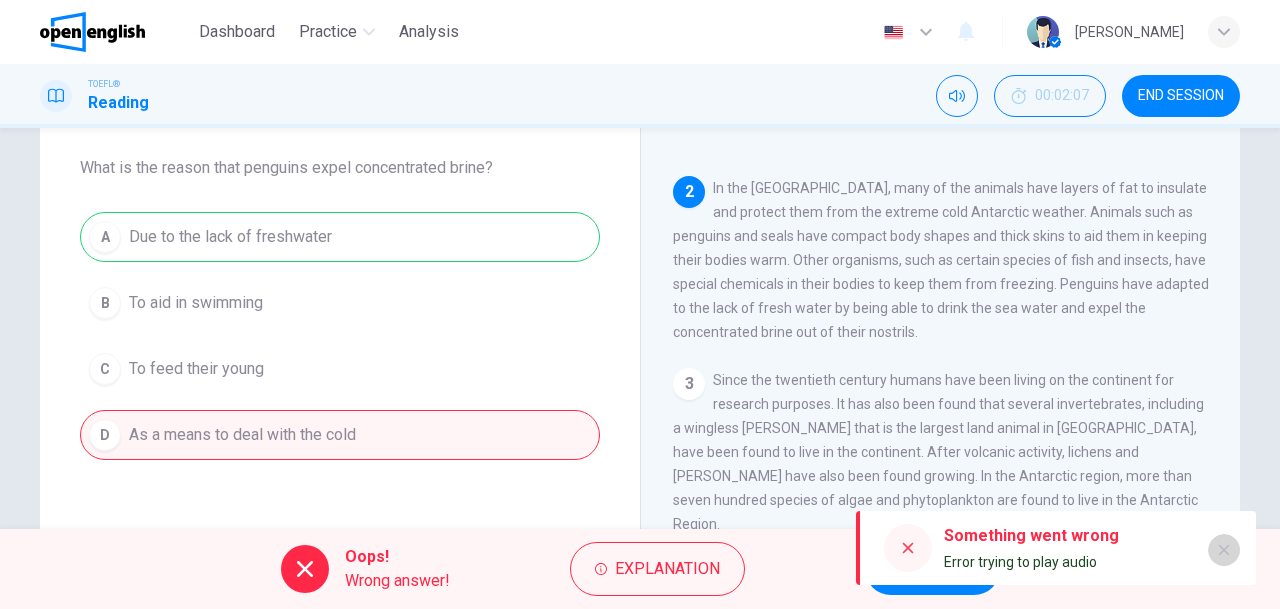 click 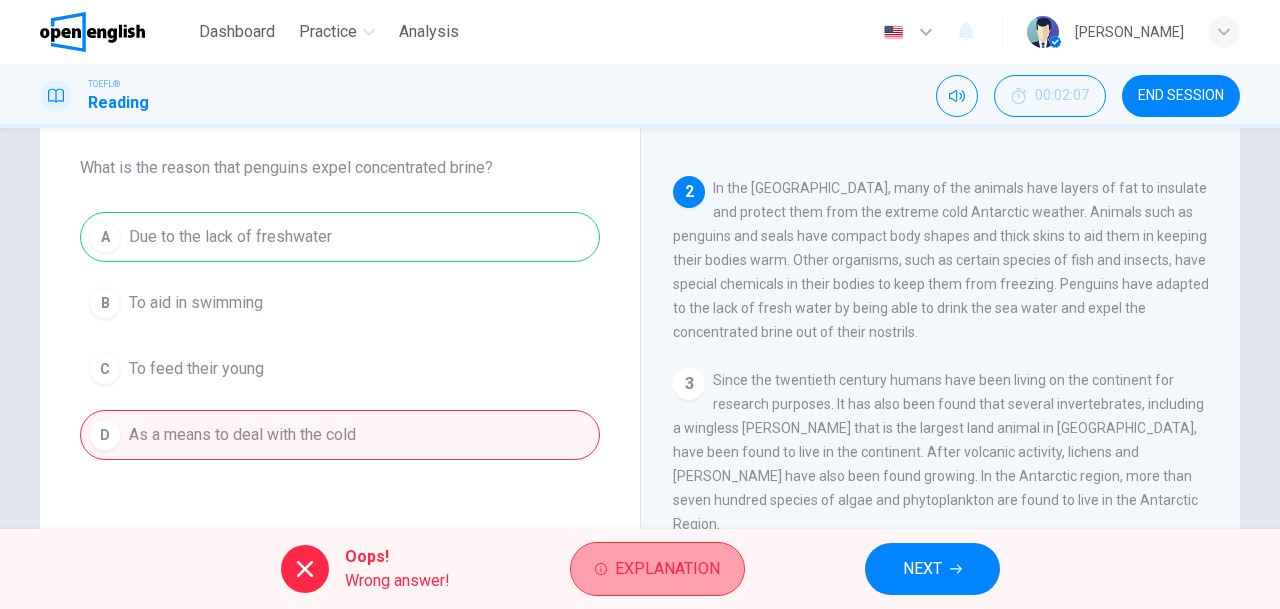 click 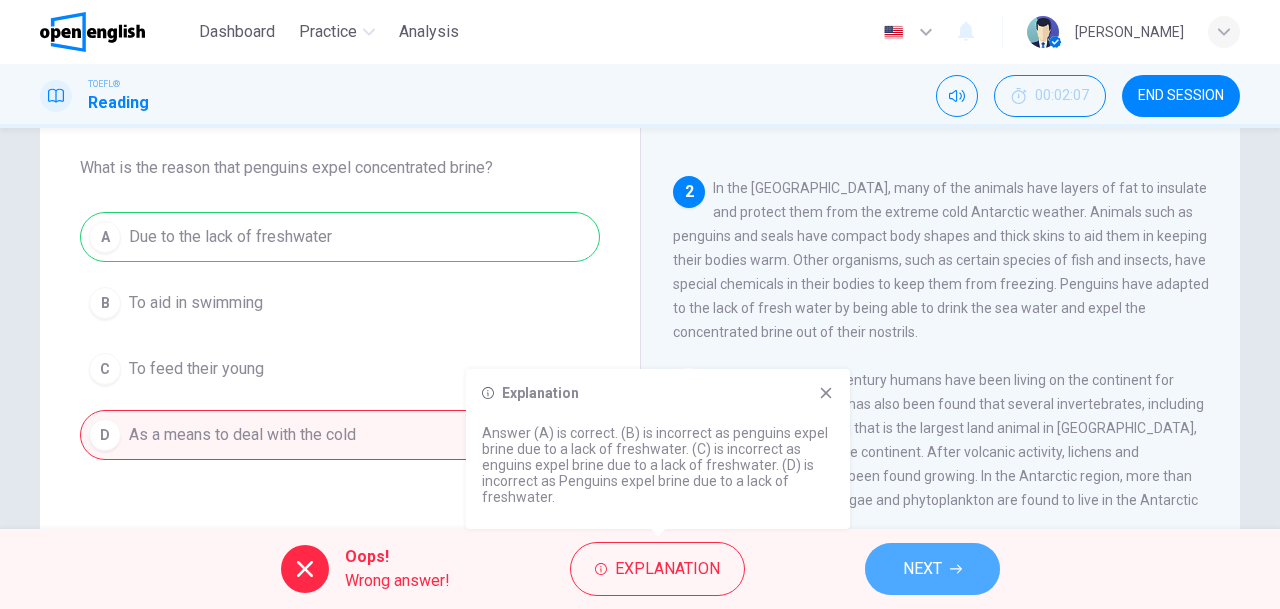 click on "NEXT" at bounding box center [932, 569] 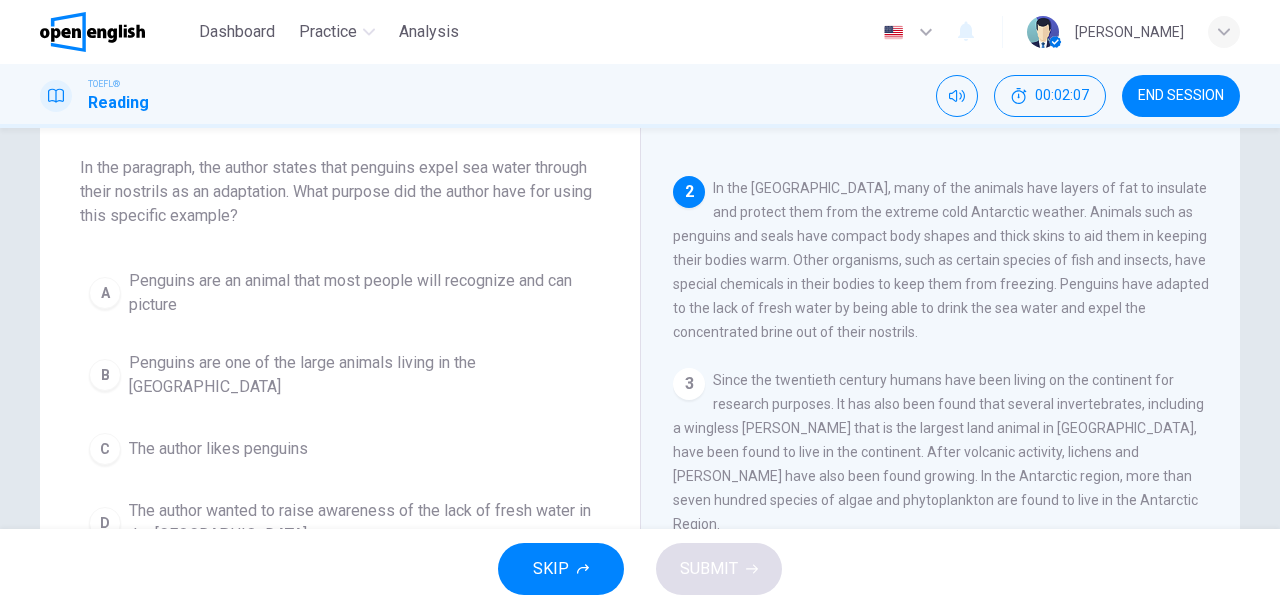 scroll, scrollTop: 122, scrollLeft: 0, axis: vertical 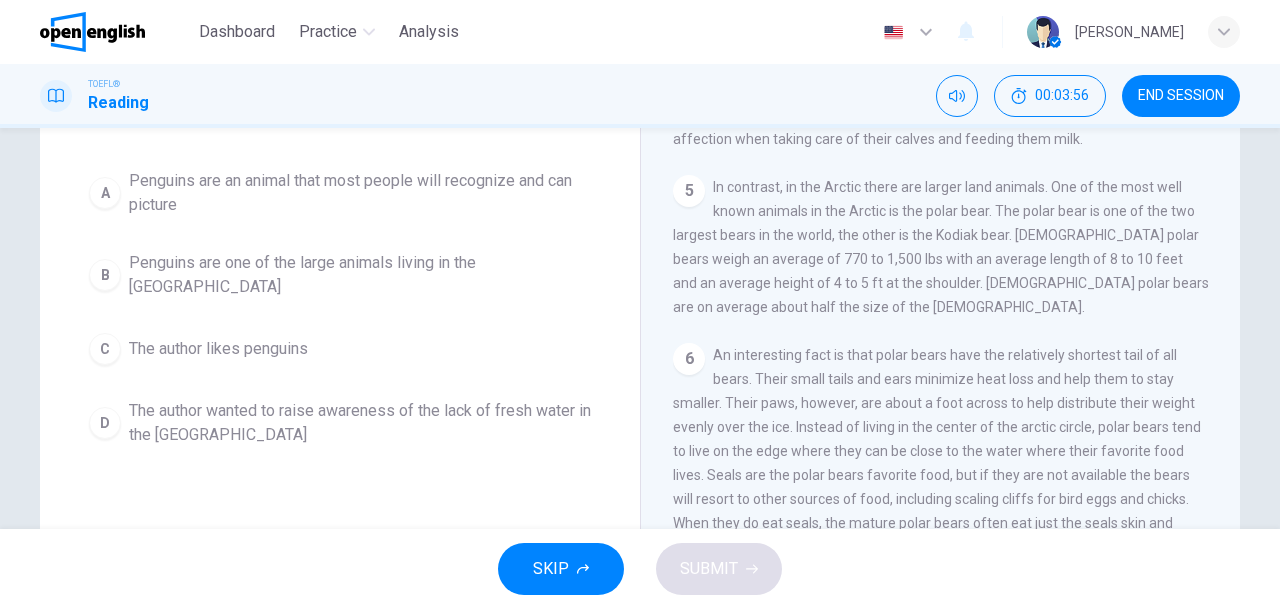click on "The author wanted to raise awareness of the lack of fresh water in the [GEOGRAPHIC_DATA]" at bounding box center [360, 423] 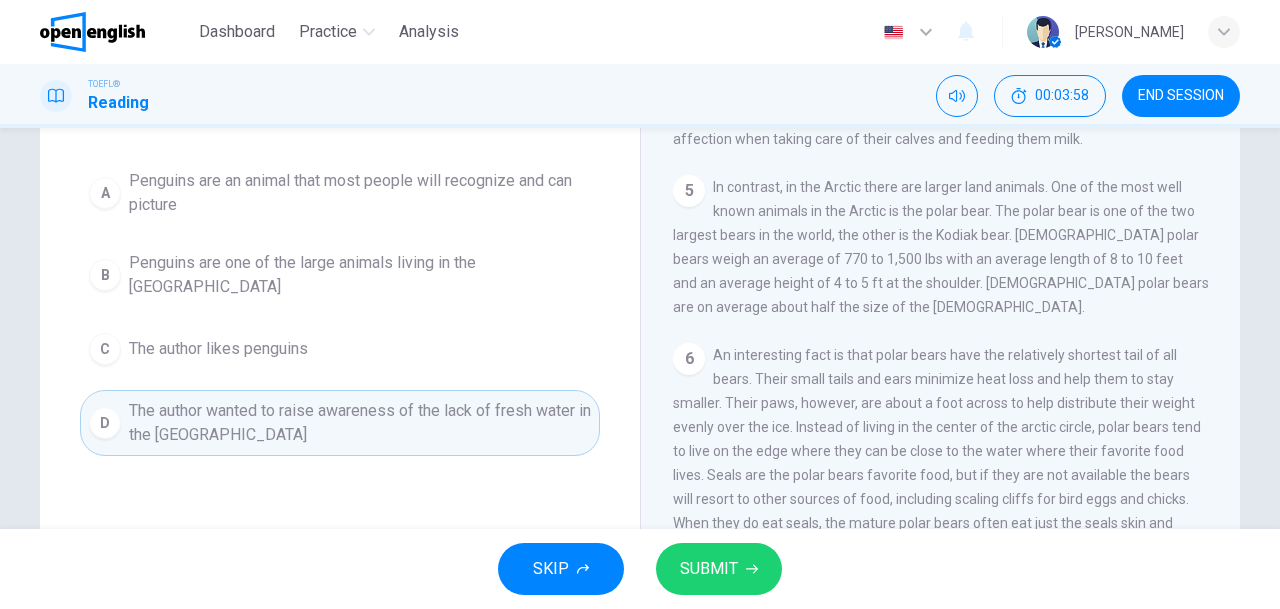 click 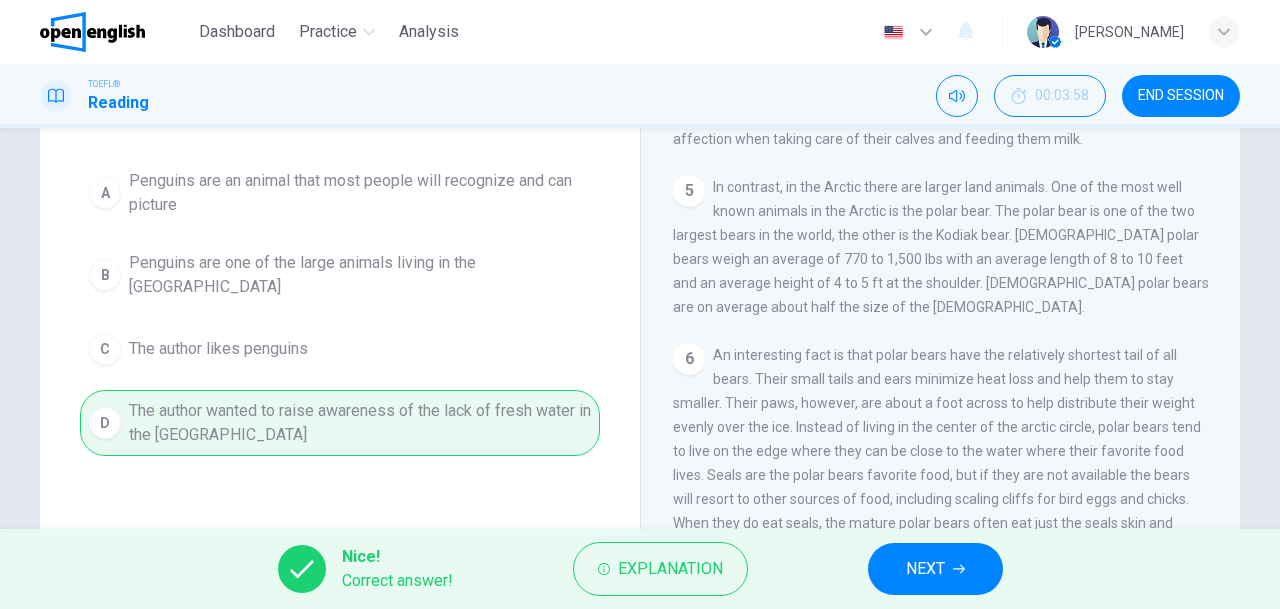 click on "NEXT" at bounding box center (935, 569) 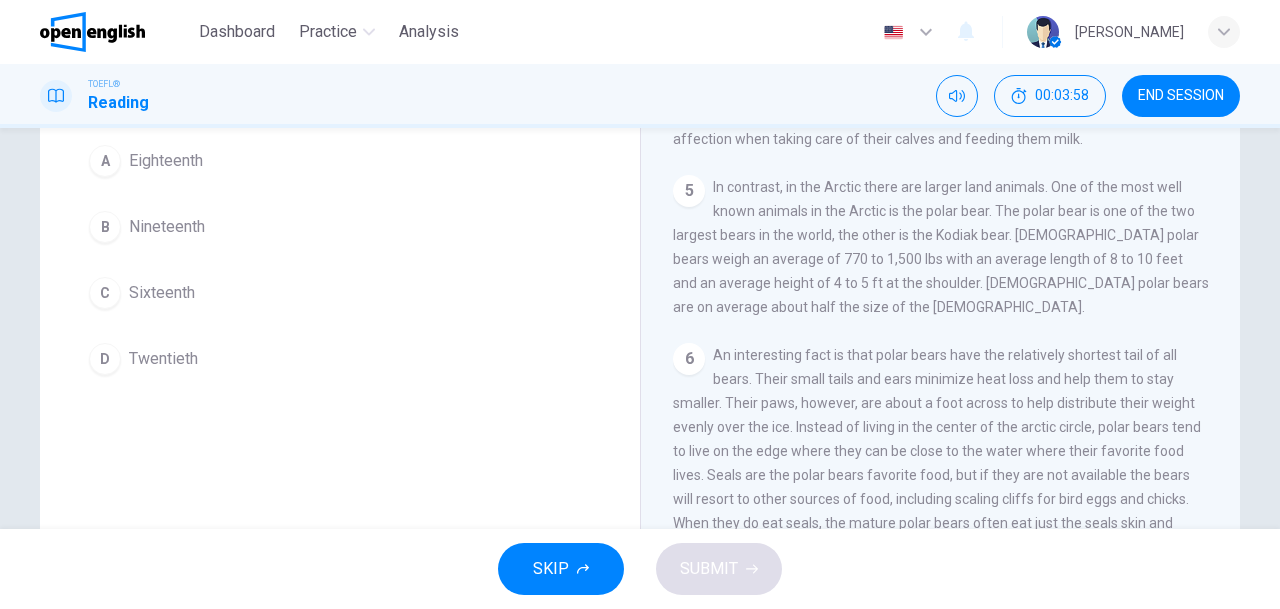 scroll, scrollTop: 176, scrollLeft: 0, axis: vertical 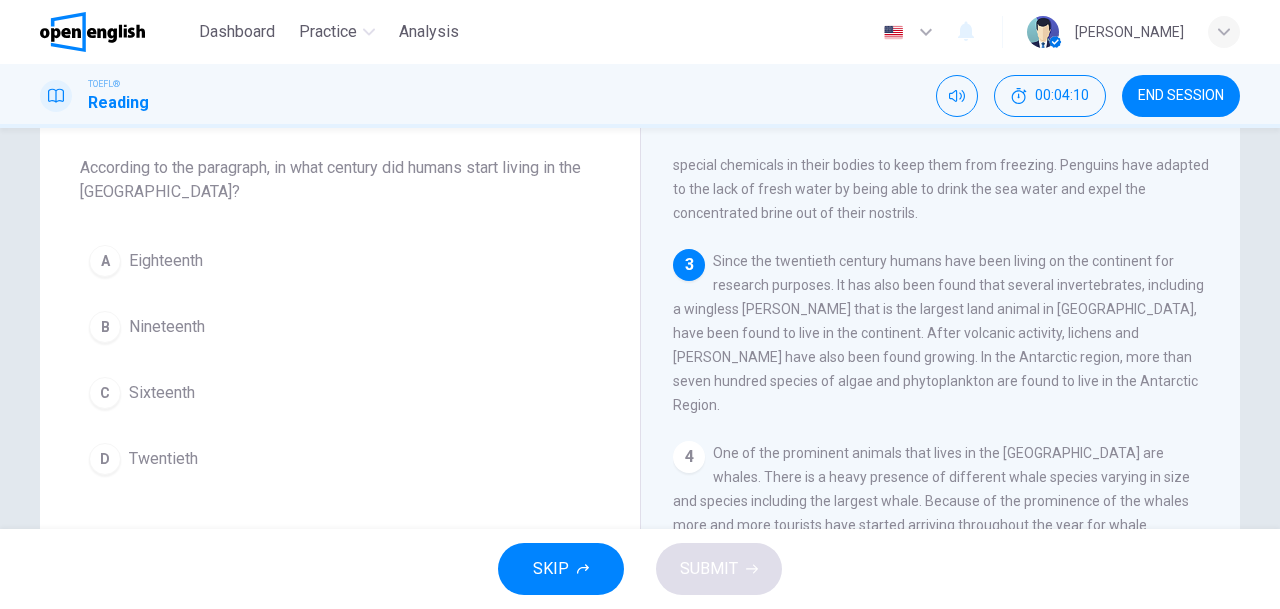 drag, startPoint x: 190, startPoint y: 458, endPoint x: 447, endPoint y: 485, distance: 258.4144 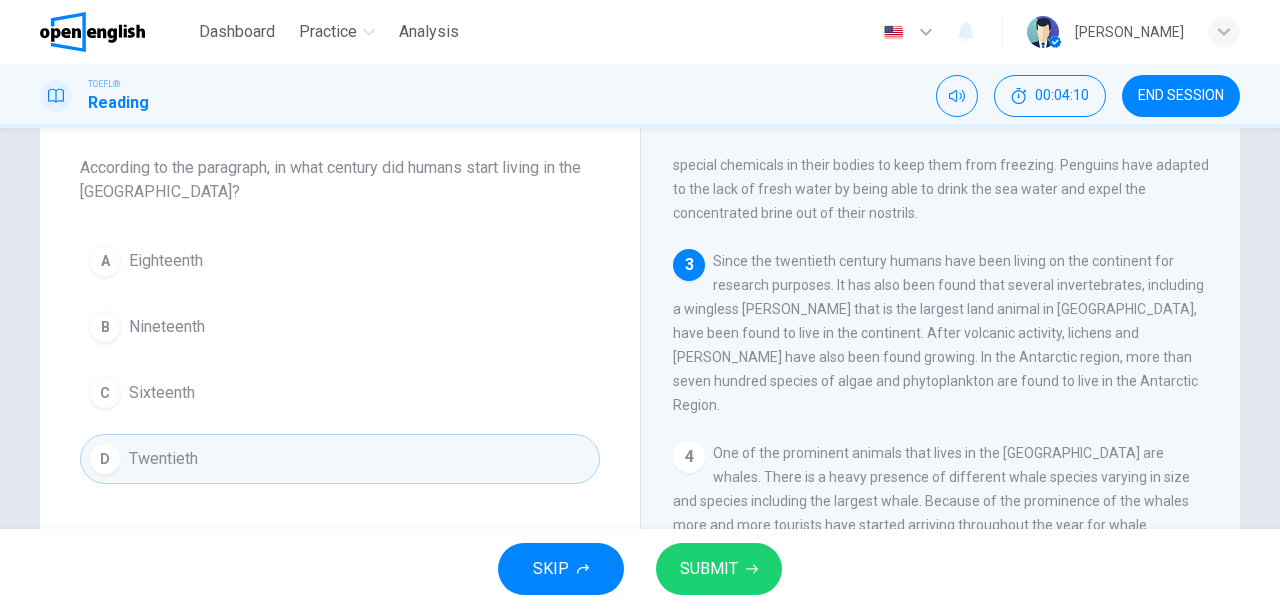 click on "SUBMIT" at bounding box center [709, 569] 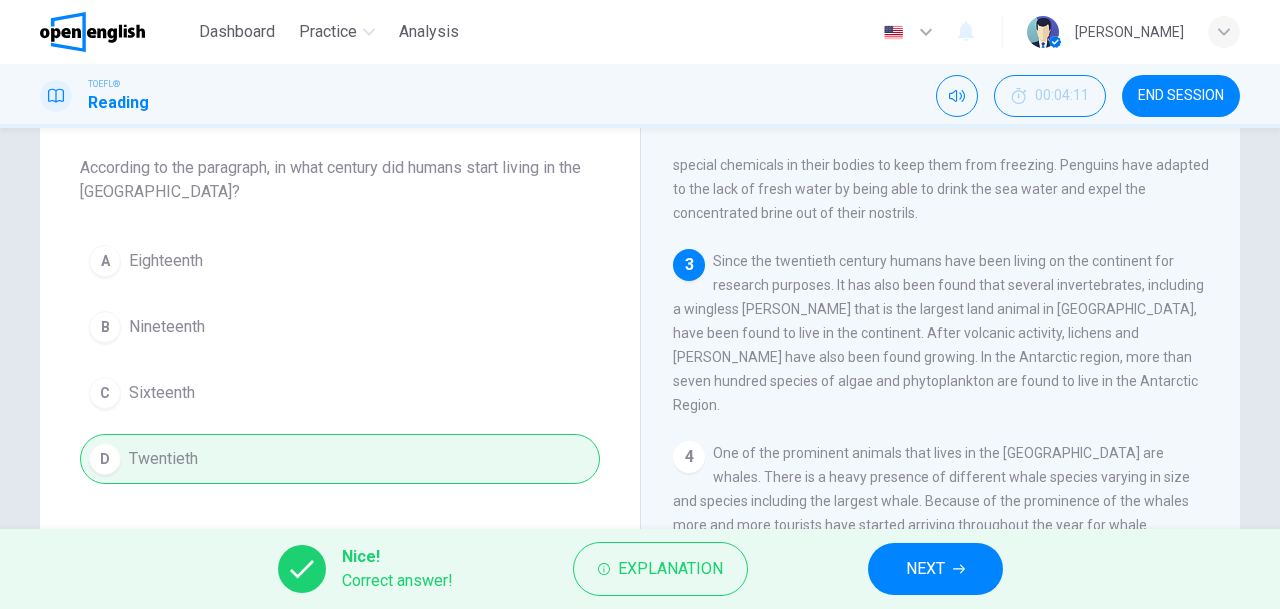 click on "NEXT" at bounding box center [925, 569] 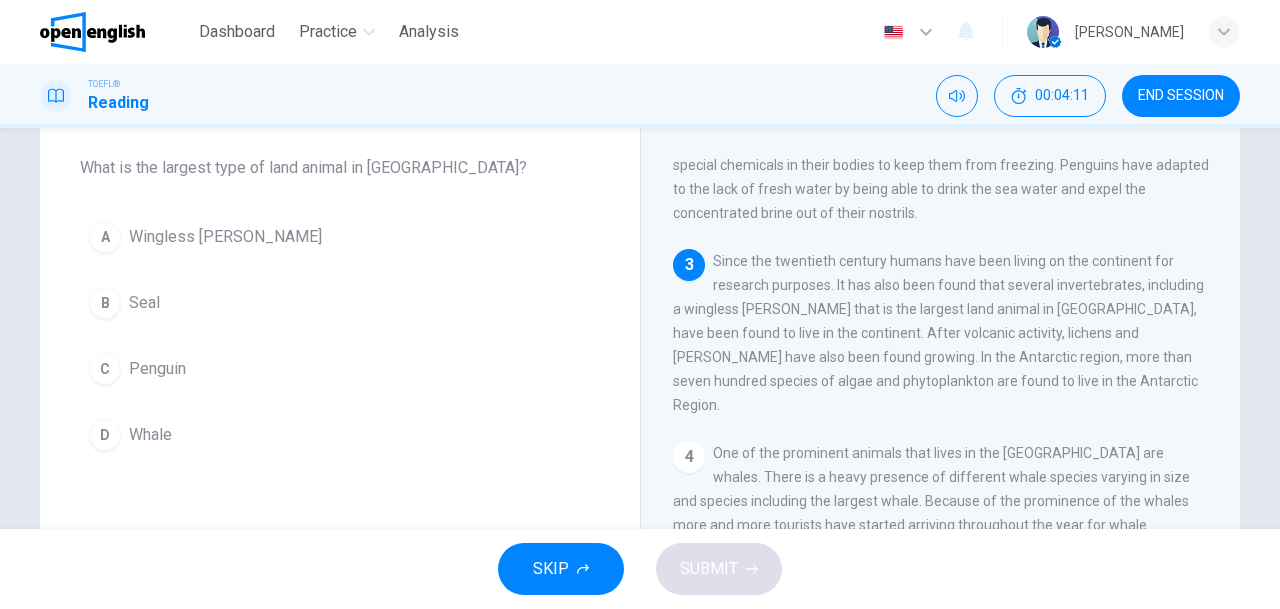 scroll, scrollTop: 319, scrollLeft: 0, axis: vertical 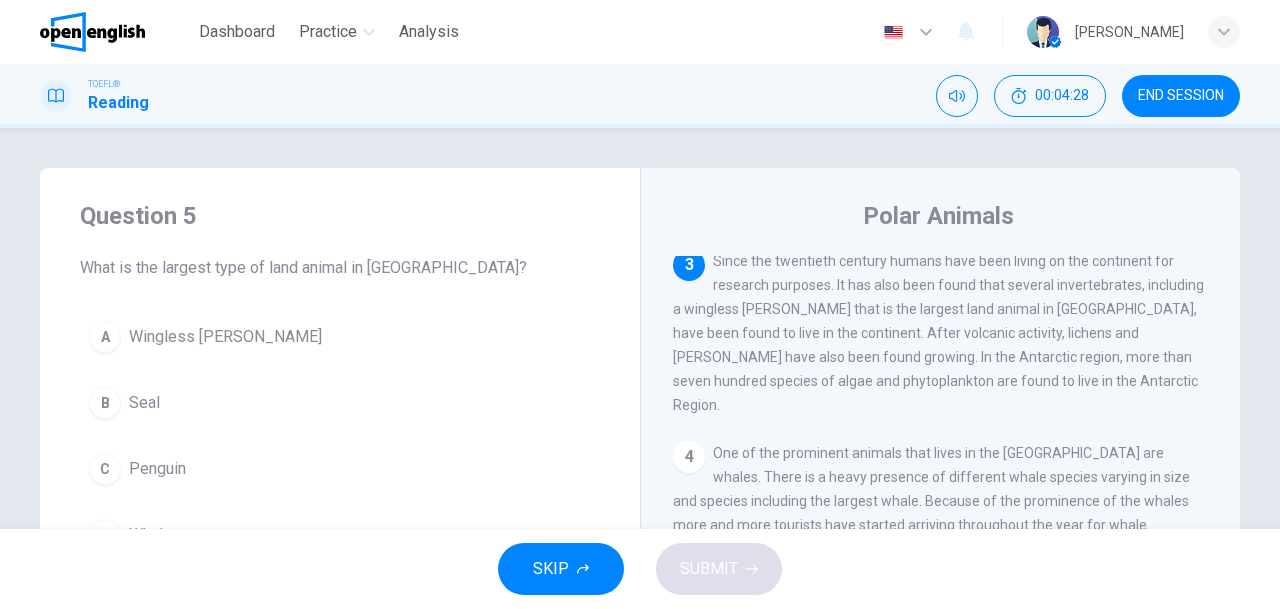 click on "A Wingless [PERSON_NAME]" at bounding box center [340, 337] 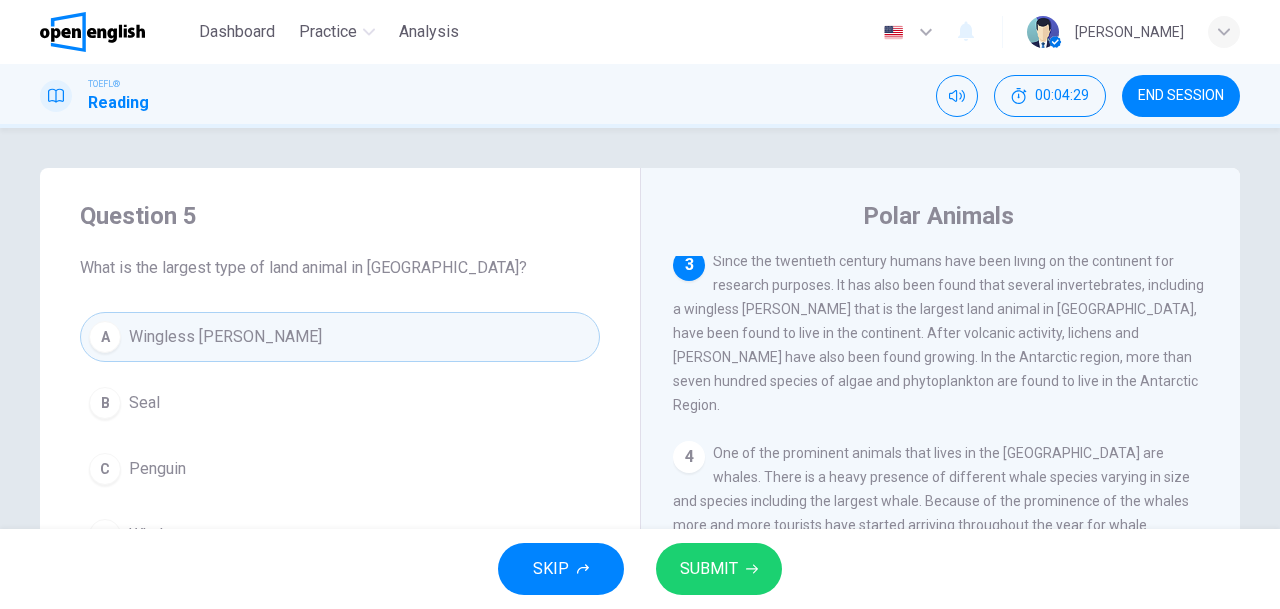 click on "SUBMIT" at bounding box center (719, 569) 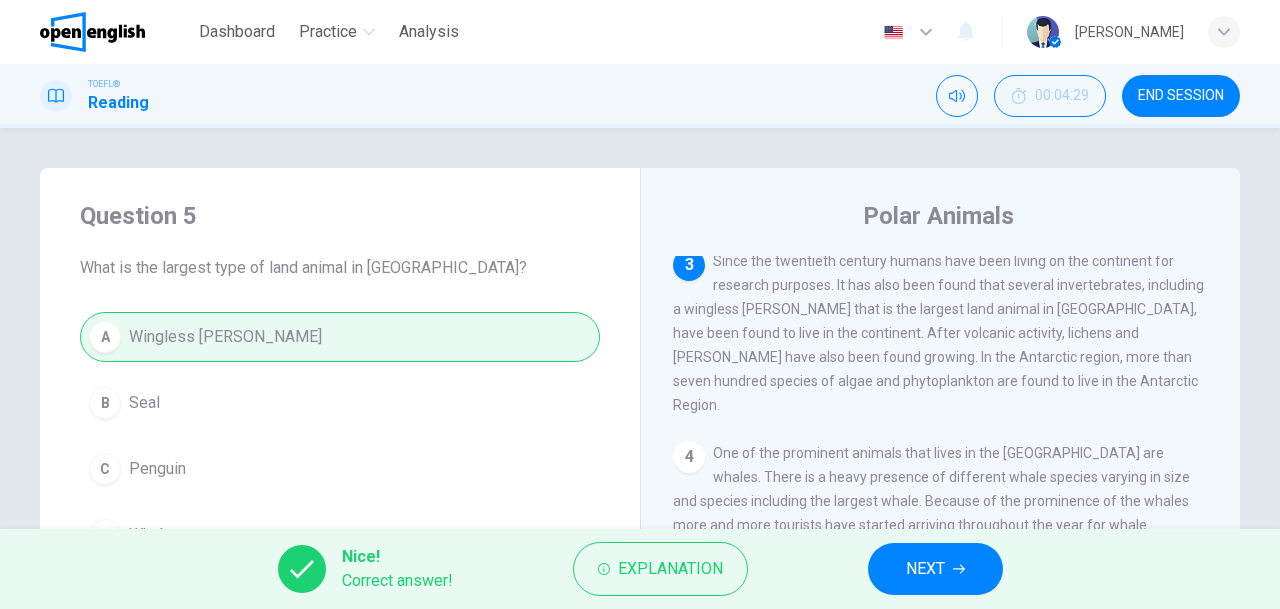 click on "NEXT" at bounding box center (935, 569) 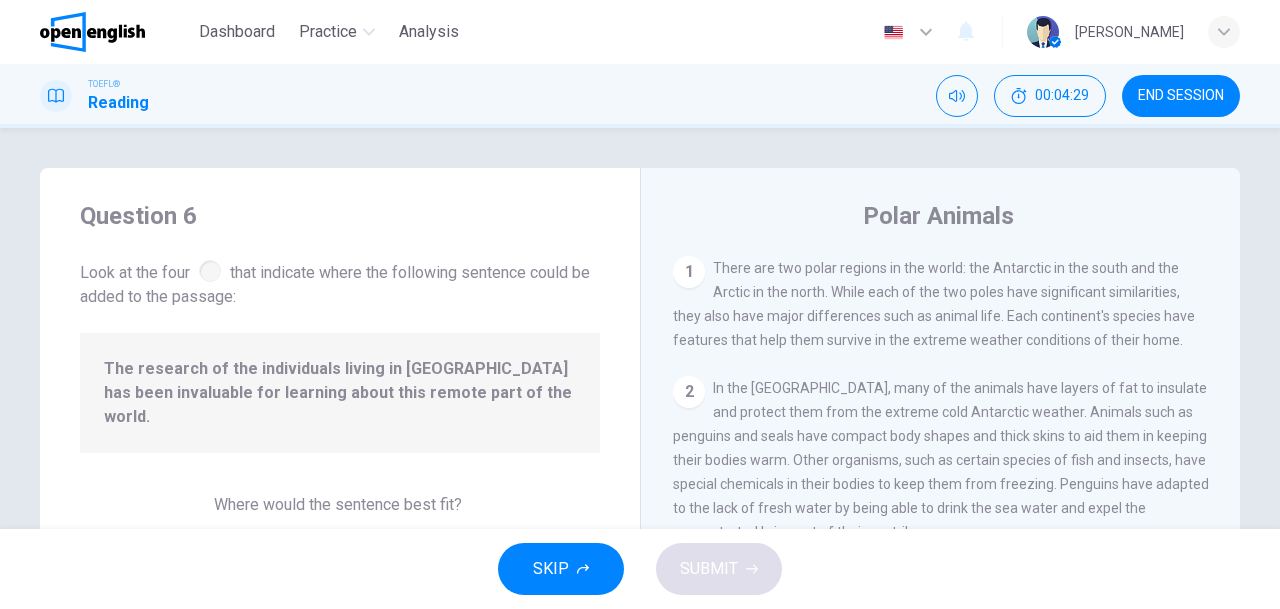 scroll, scrollTop: 120, scrollLeft: 0, axis: vertical 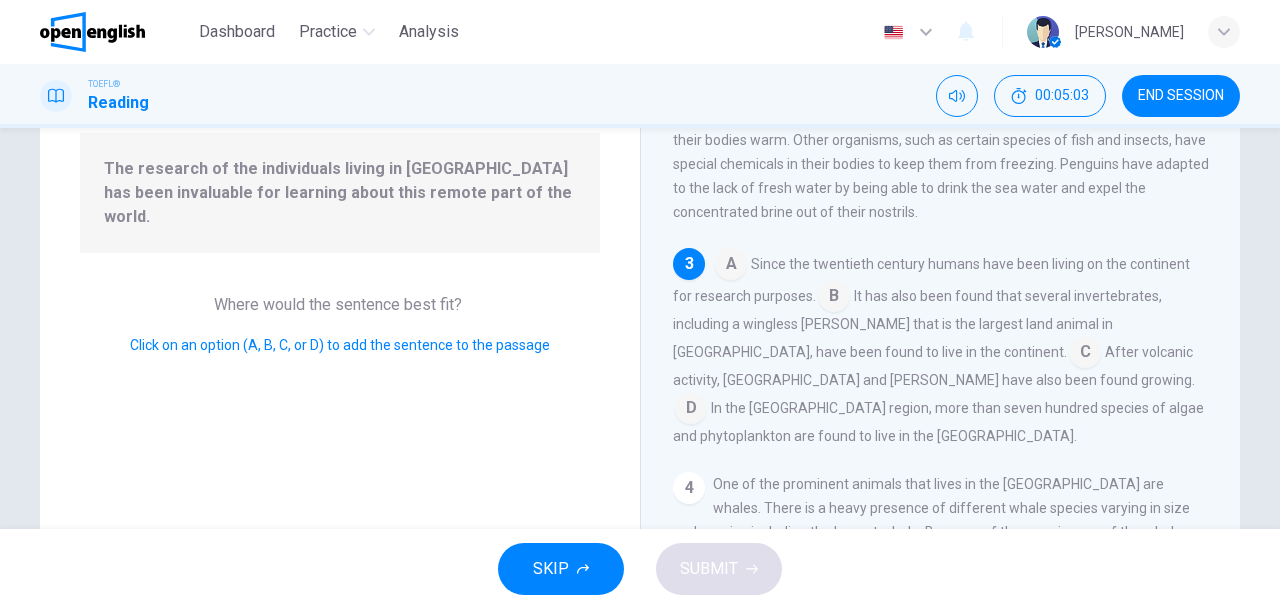 click at bounding box center [834, 298] 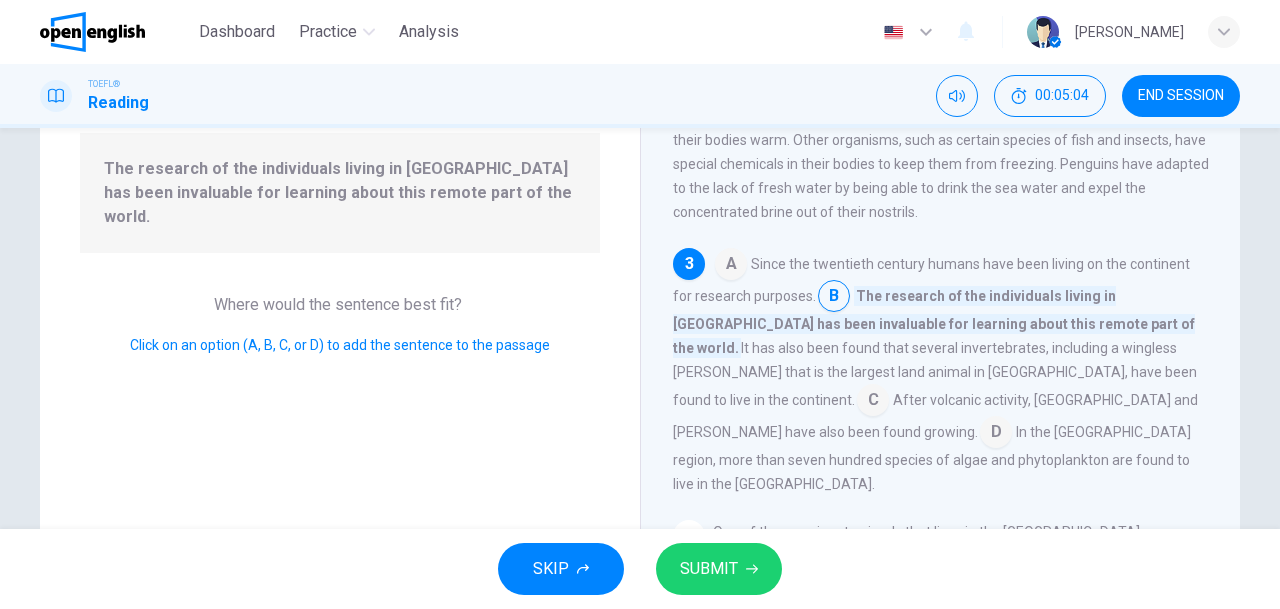 click 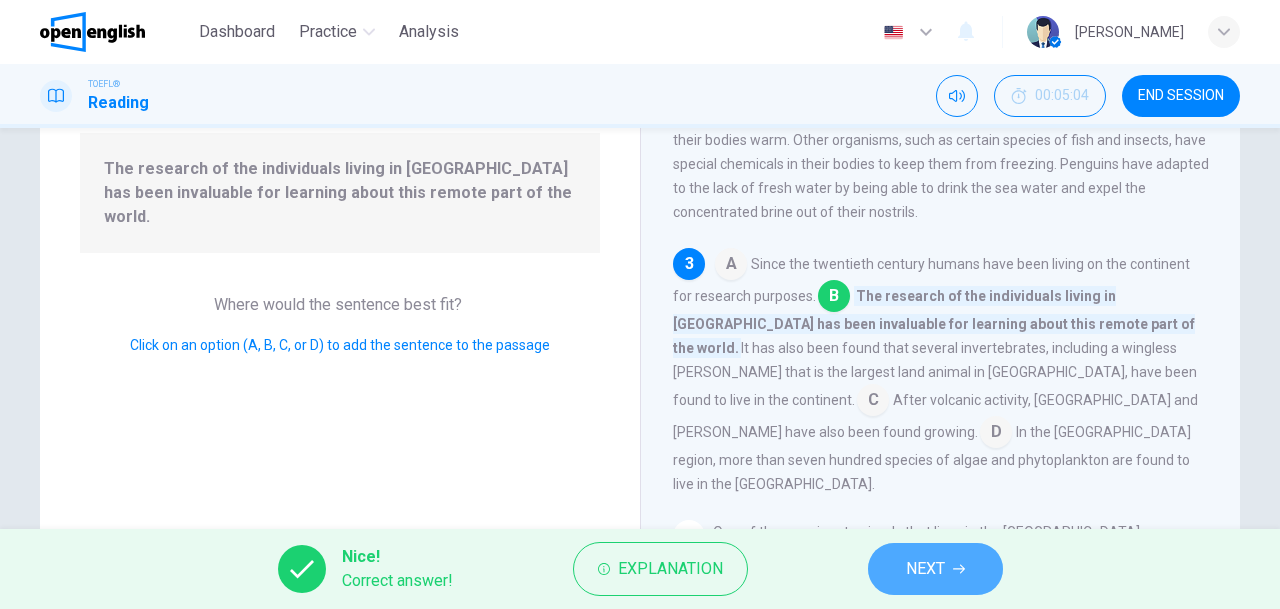 click on "NEXT" at bounding box center (935, 569) 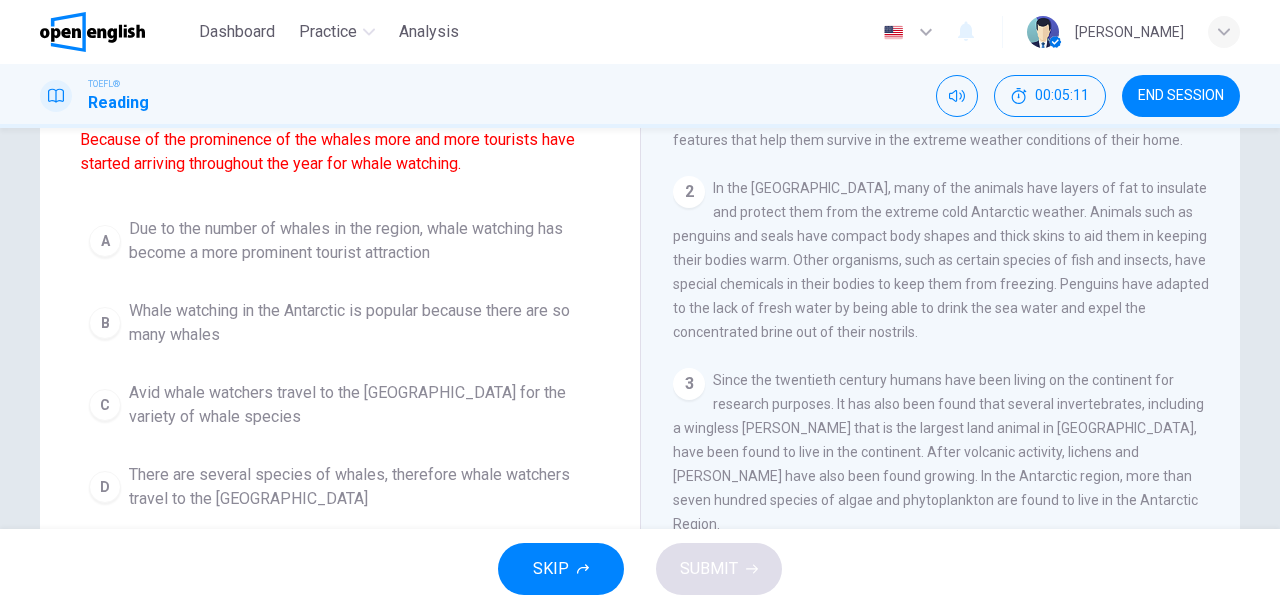 scroll, scrollTop: 374, scrollLeft: 0, axis: vertical 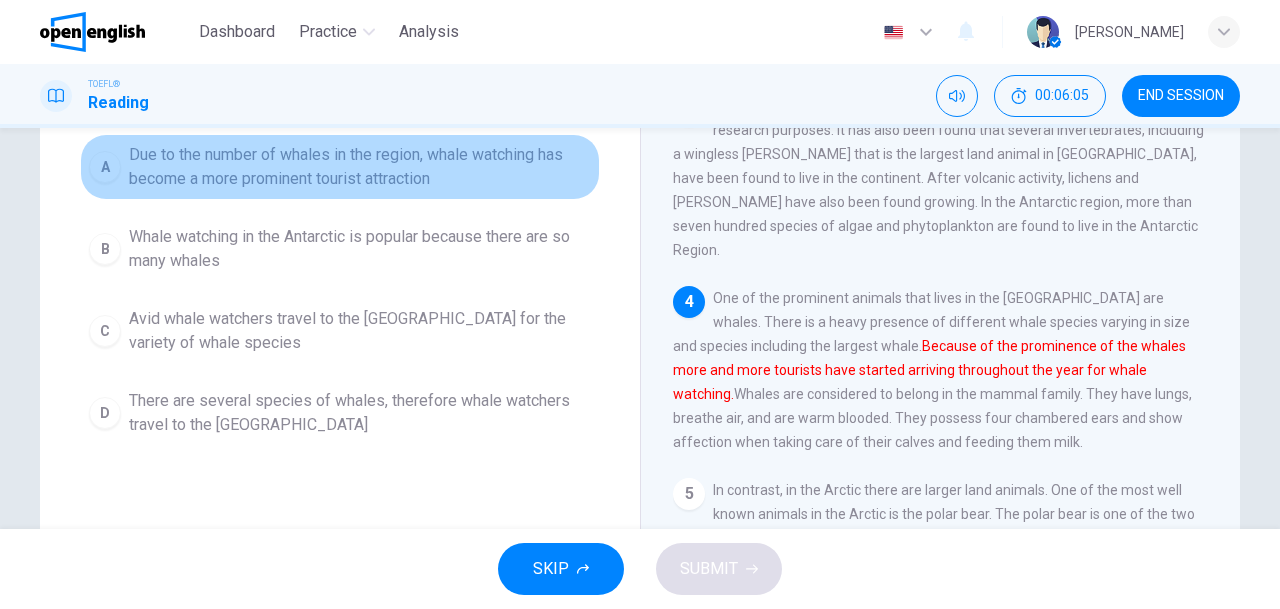 click on "Due to the number of whales in the region, whale watching has become a more prominent tourist attraction" at bounding box center [360, 167] 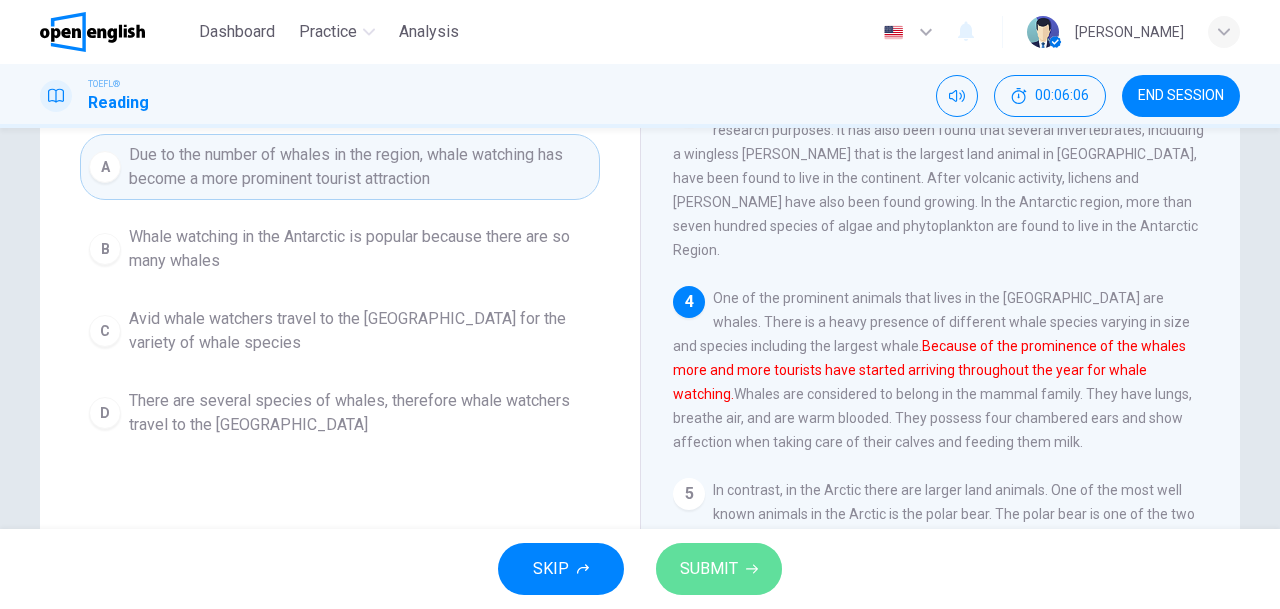 click on "SUBMIT" at bounding box center [709, 569] 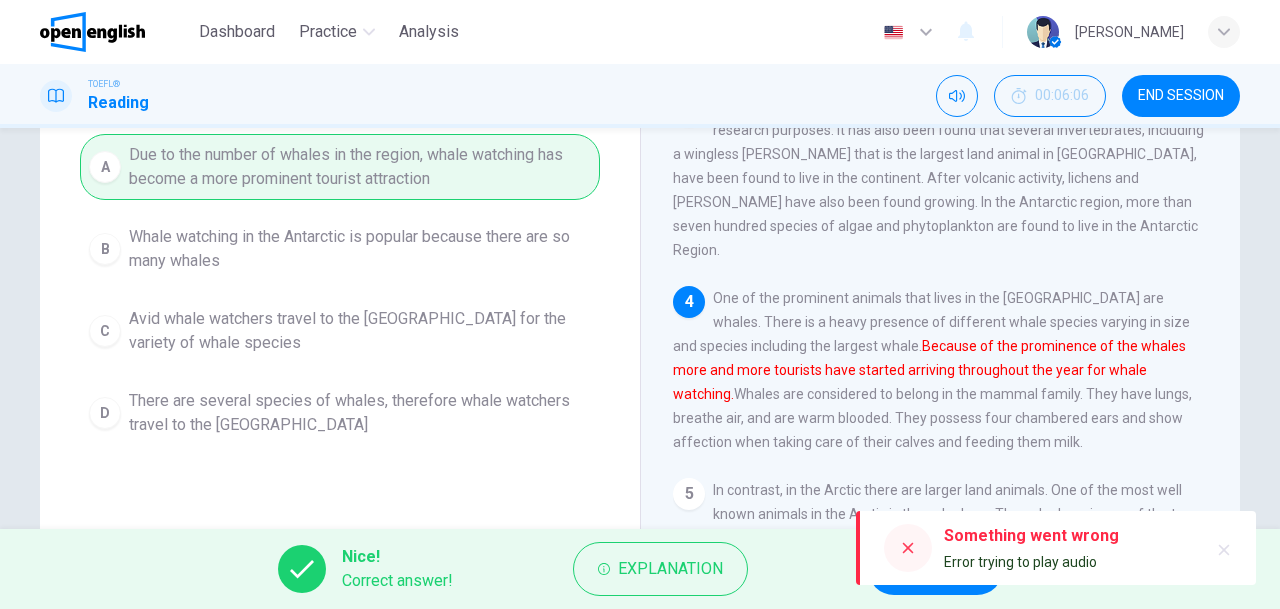 click 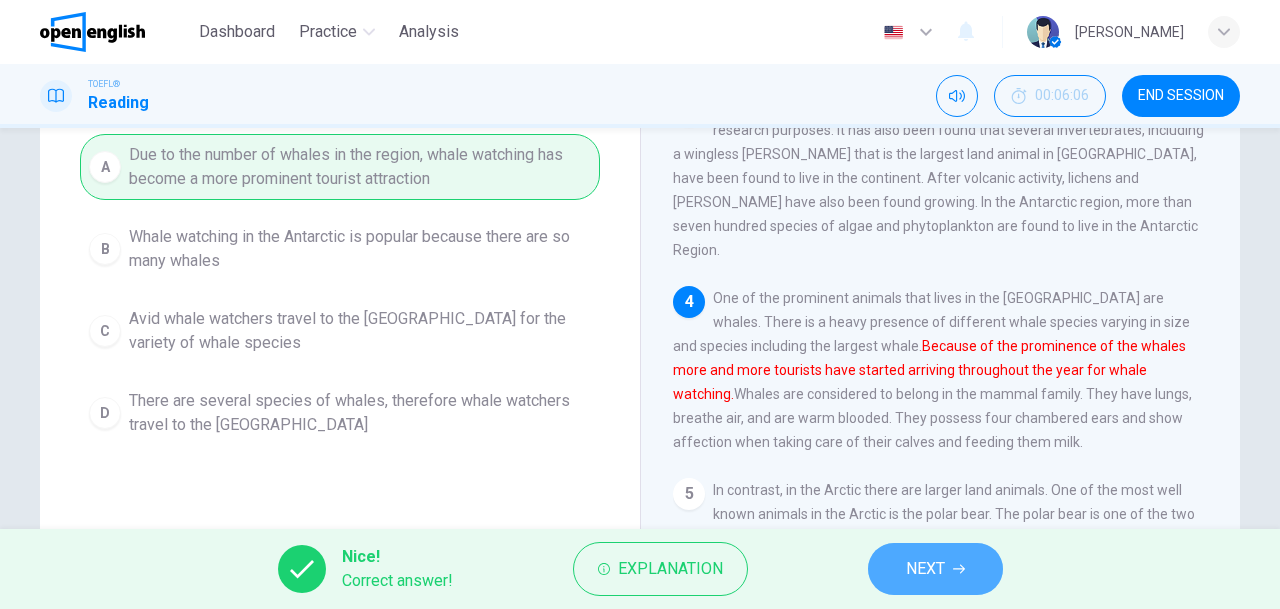 click 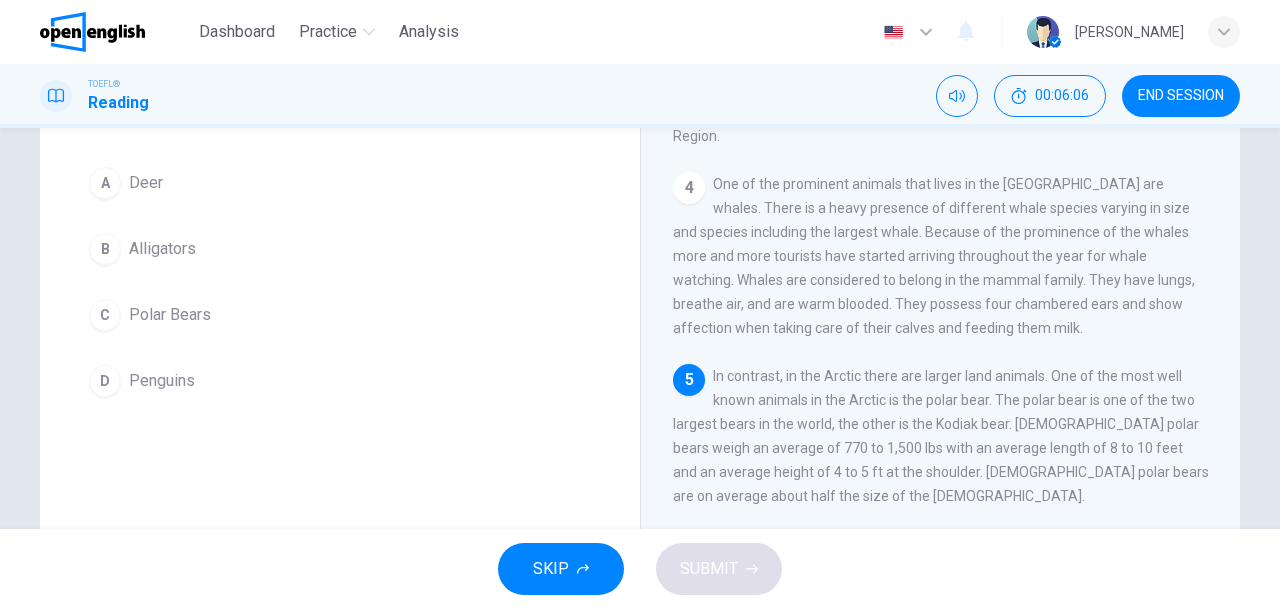 scroll, scrollTop: 461, scrollLeft: 0, axis: vertical 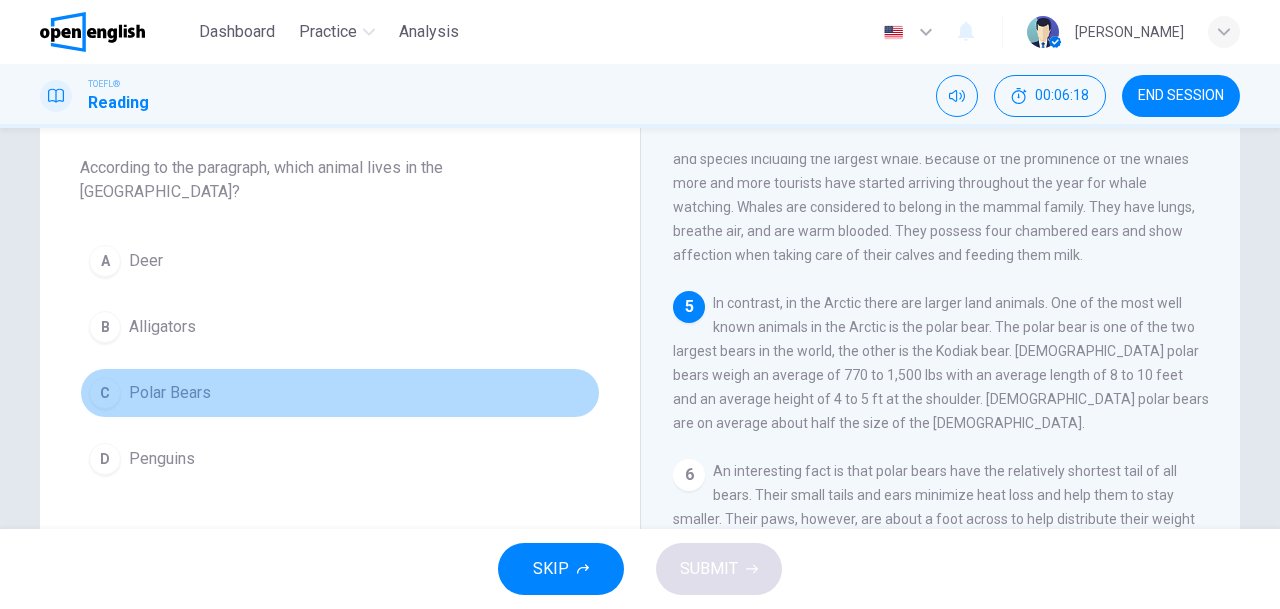 click on "Polar Bears" at bounding box center (170, 393) 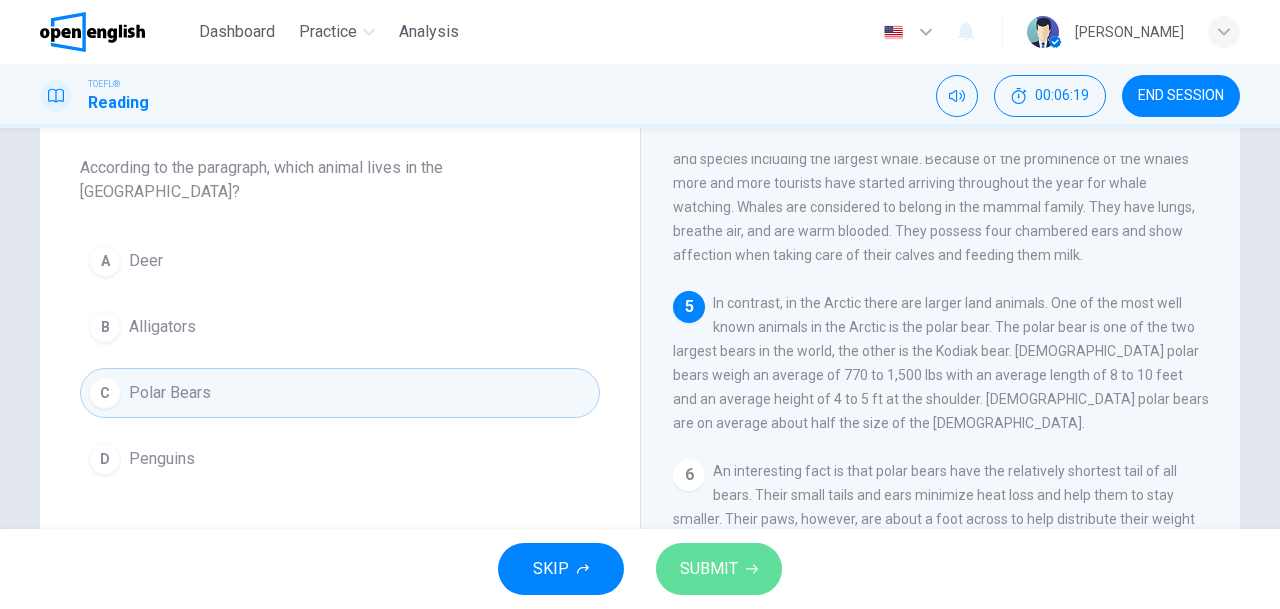click on "SUBMIT" at bounding box center [719, 569] 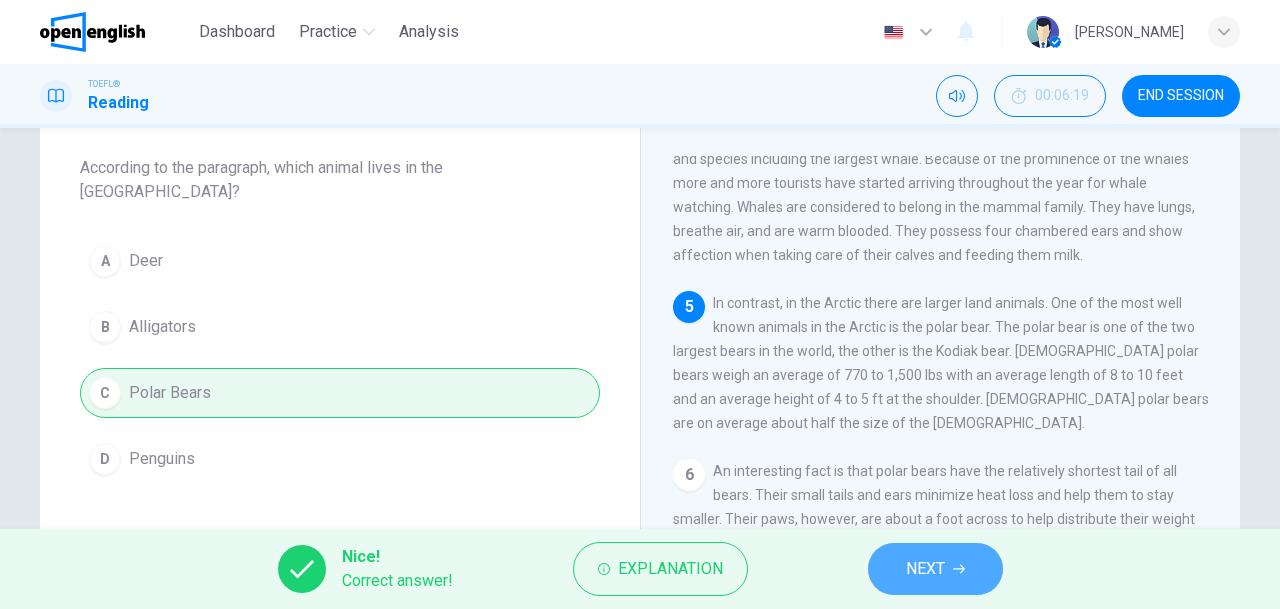 click on "NEXT" at bounding box center (925, 569) 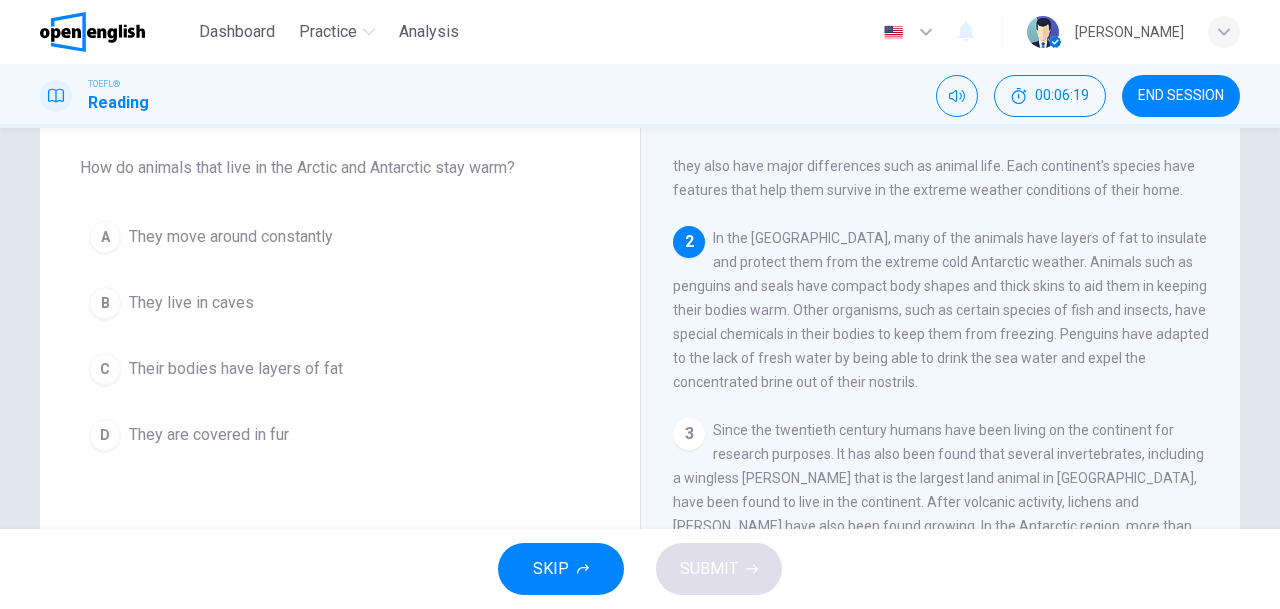 scroll, scrollTop: 0, scrollLeft: 0, axis: both 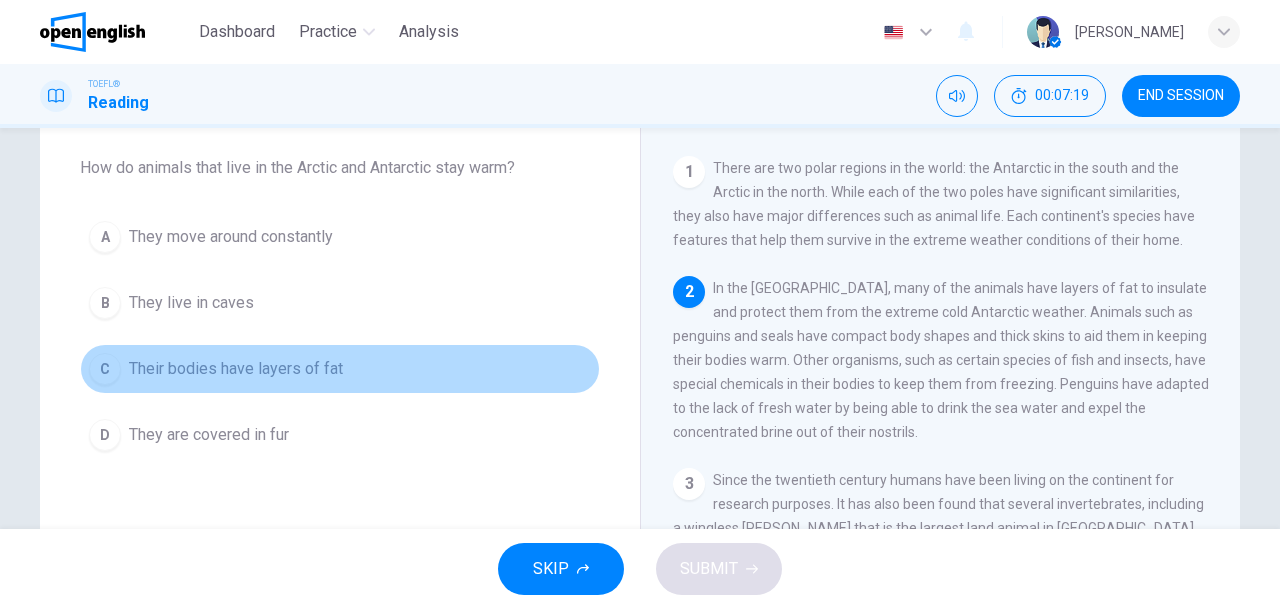 click on "Their bodies have layers of fat" at bounding box center [236, 369] 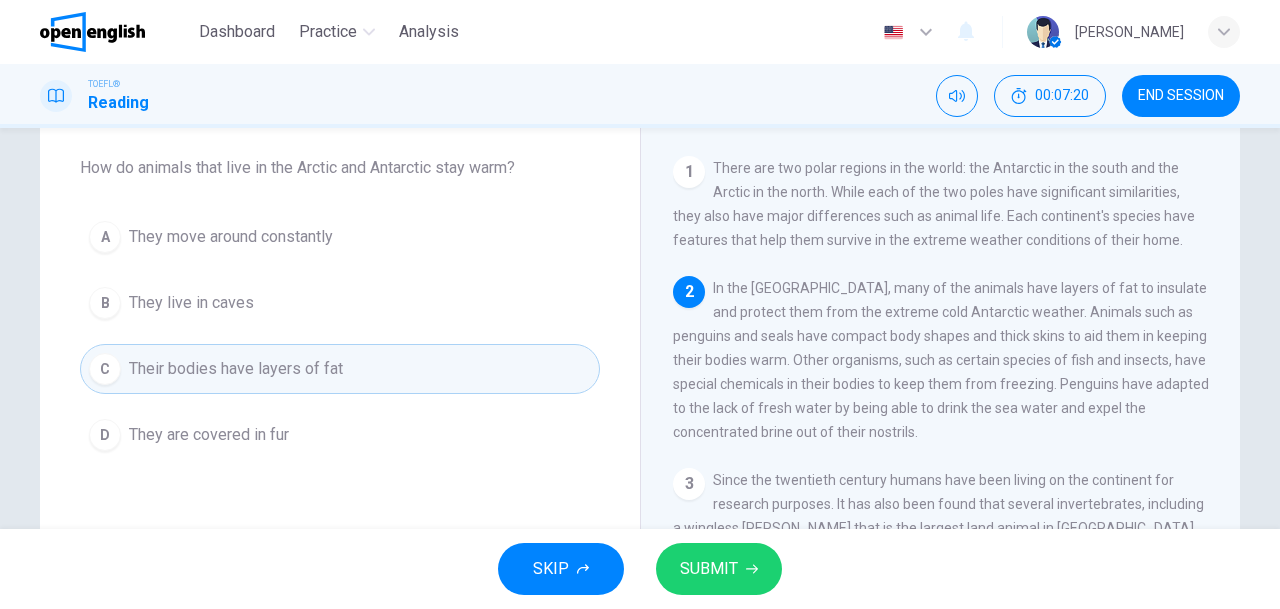 click on "SUBMIT" at bounding box center [719, 569] 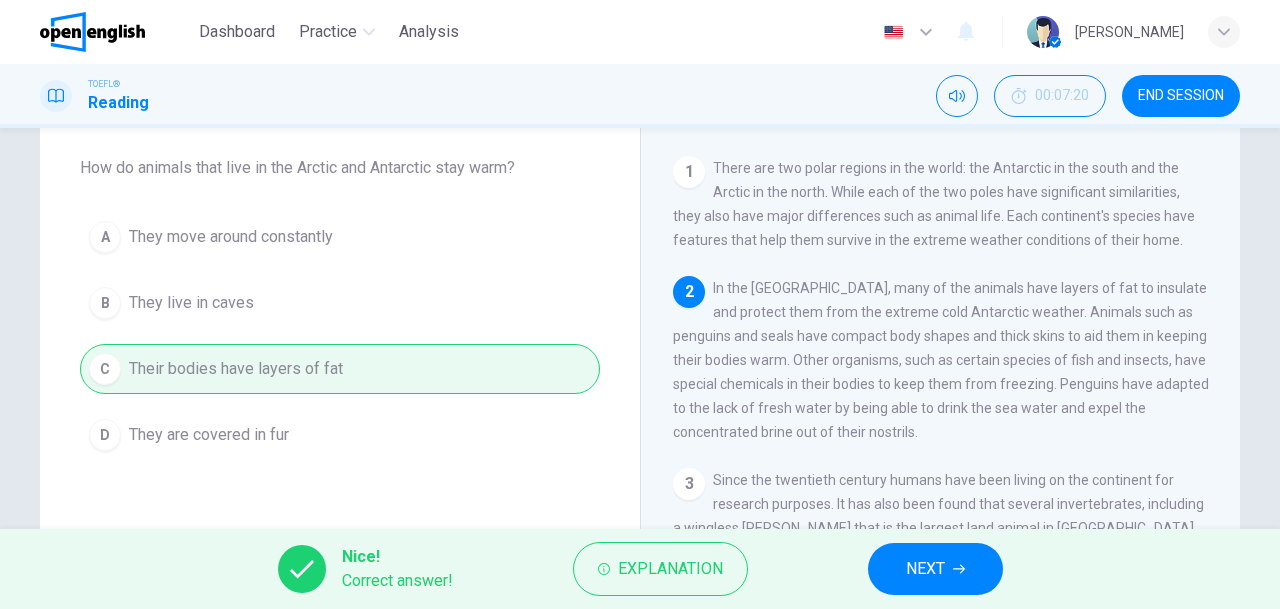 click on "NEXT" at bounding box center (925, 569) 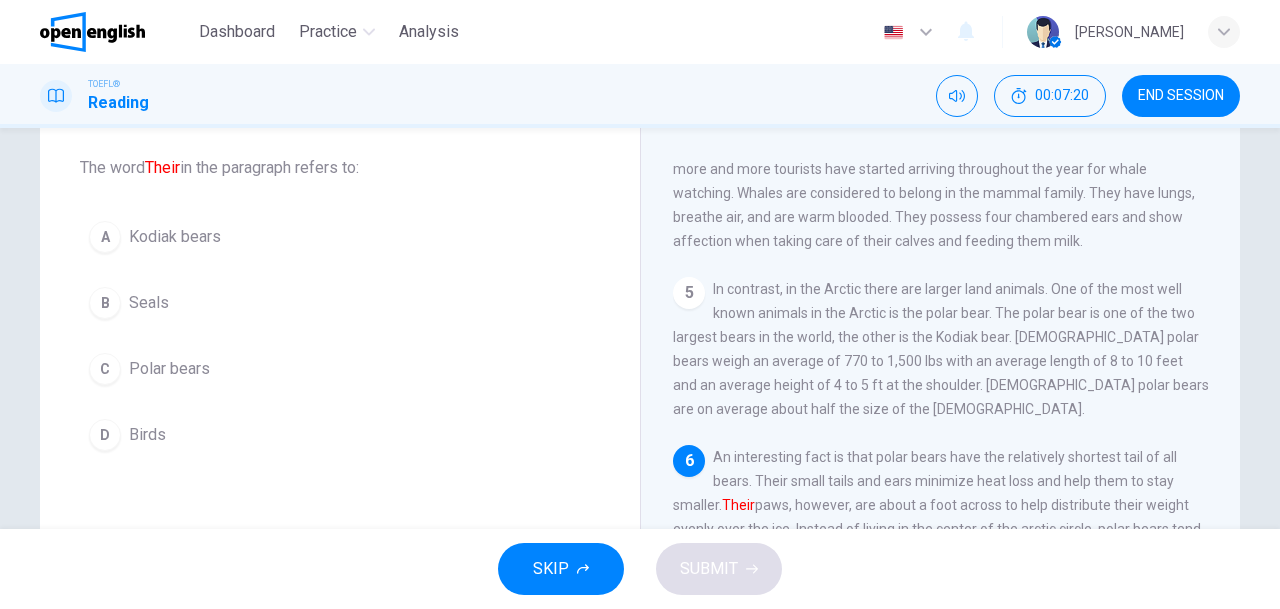 scroll, scrollTop: 580, scrollLeft: 0, axis: vertical 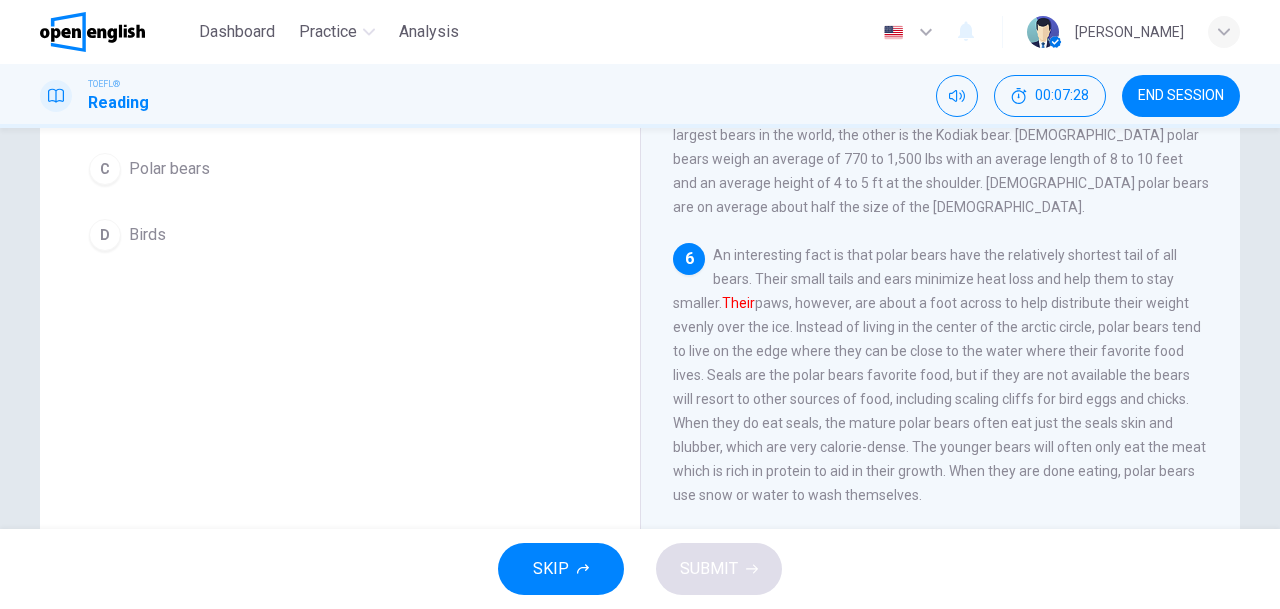 drag, startPoint x: 1166, startPoint y: 97, endPoint x: 734, endPoint y: 110, distance: 432.19556 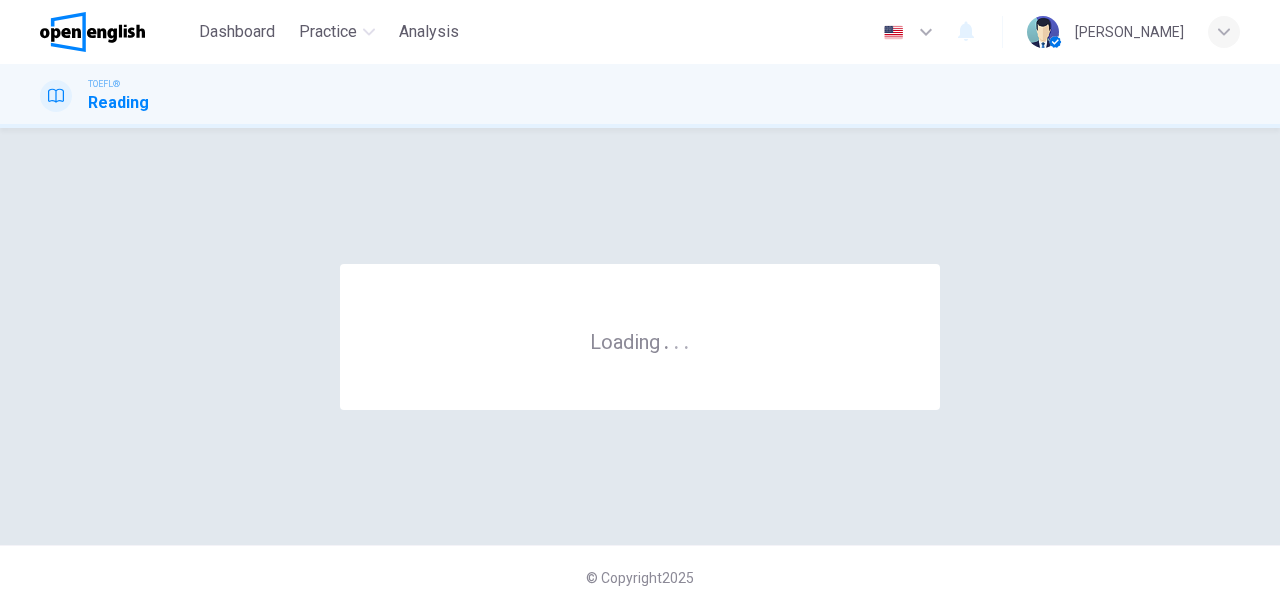 scroll, scrollTop: 0, scrollLeft: 0, axis: both 